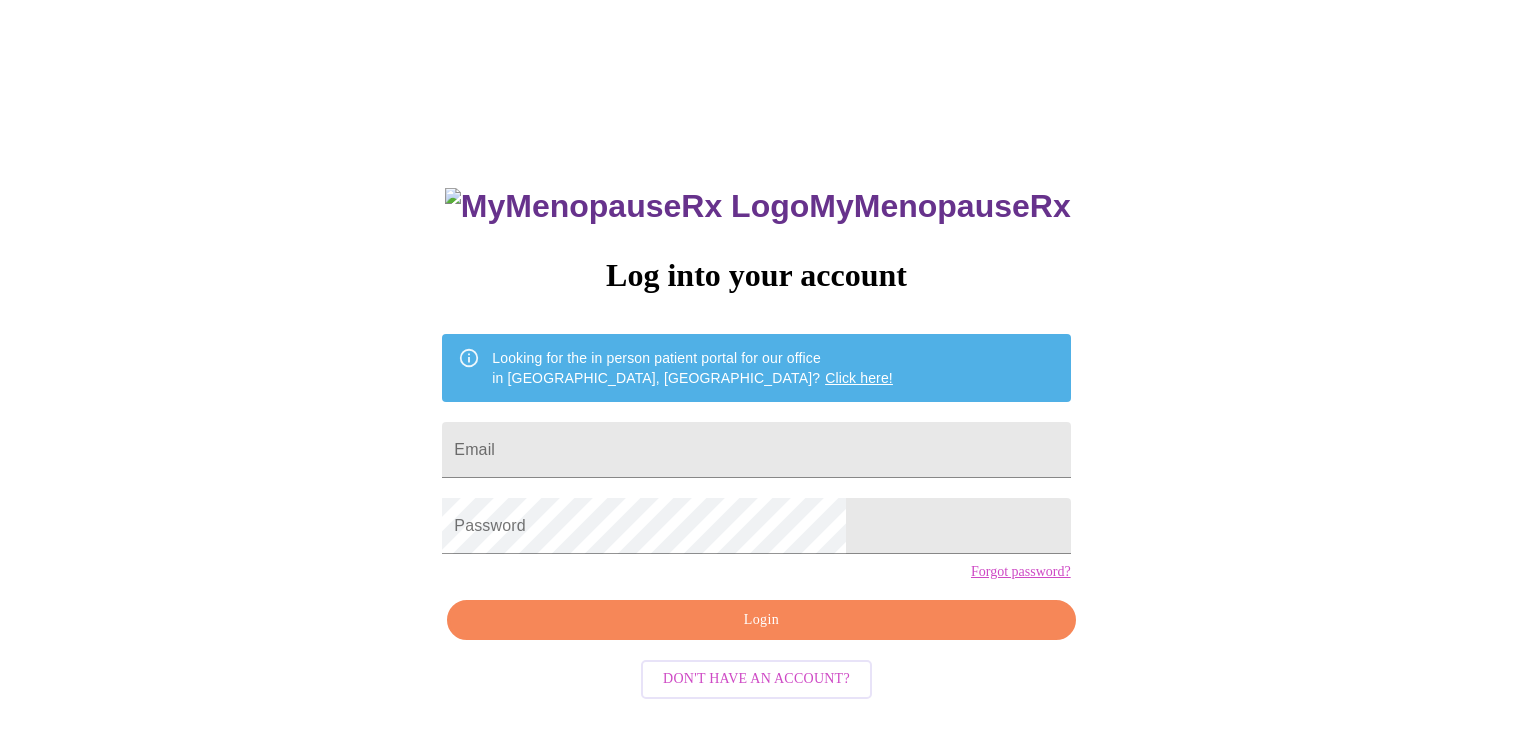 scroll, scrollTop: 0, scrollLeft: 0, axis: both 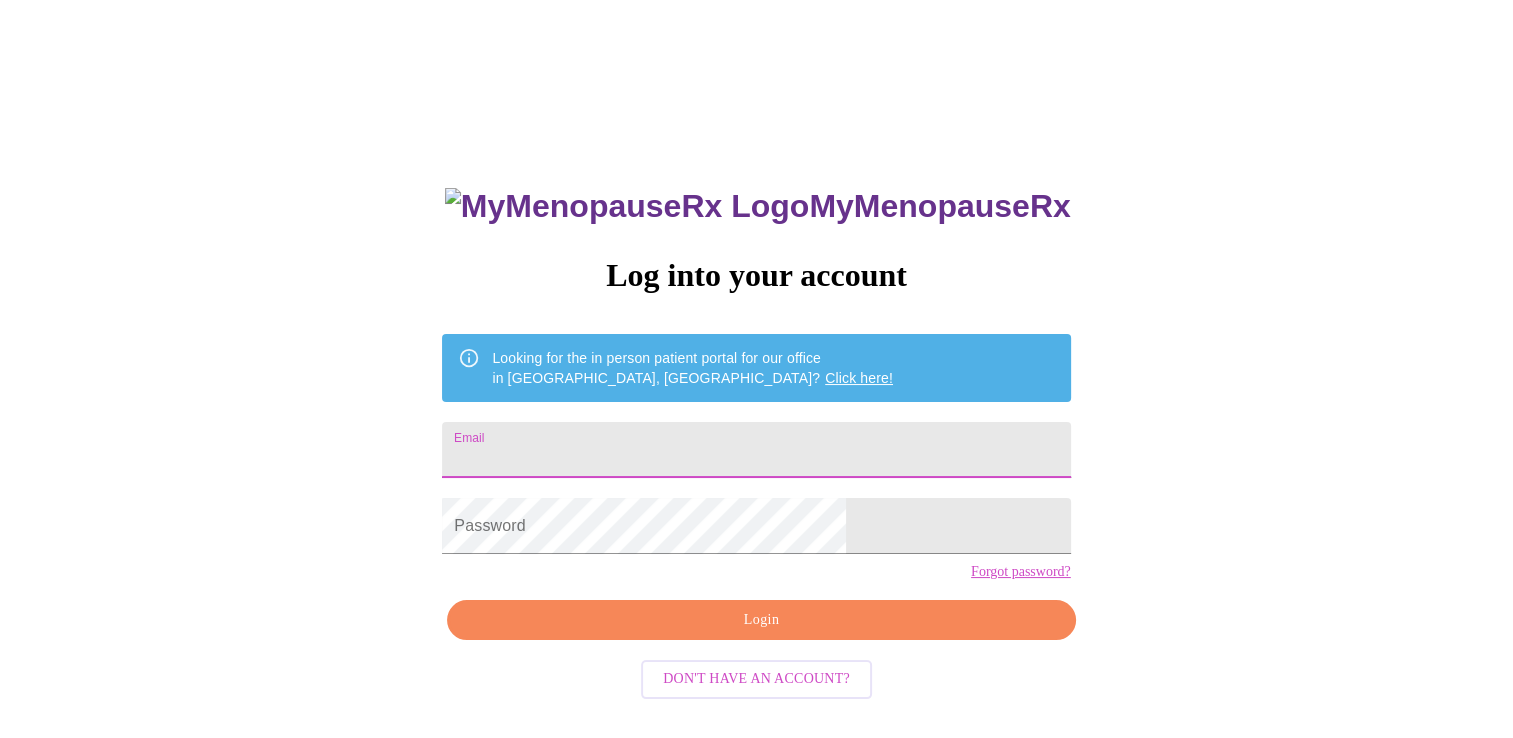 click on "Email" at bounding box center [756, 450] 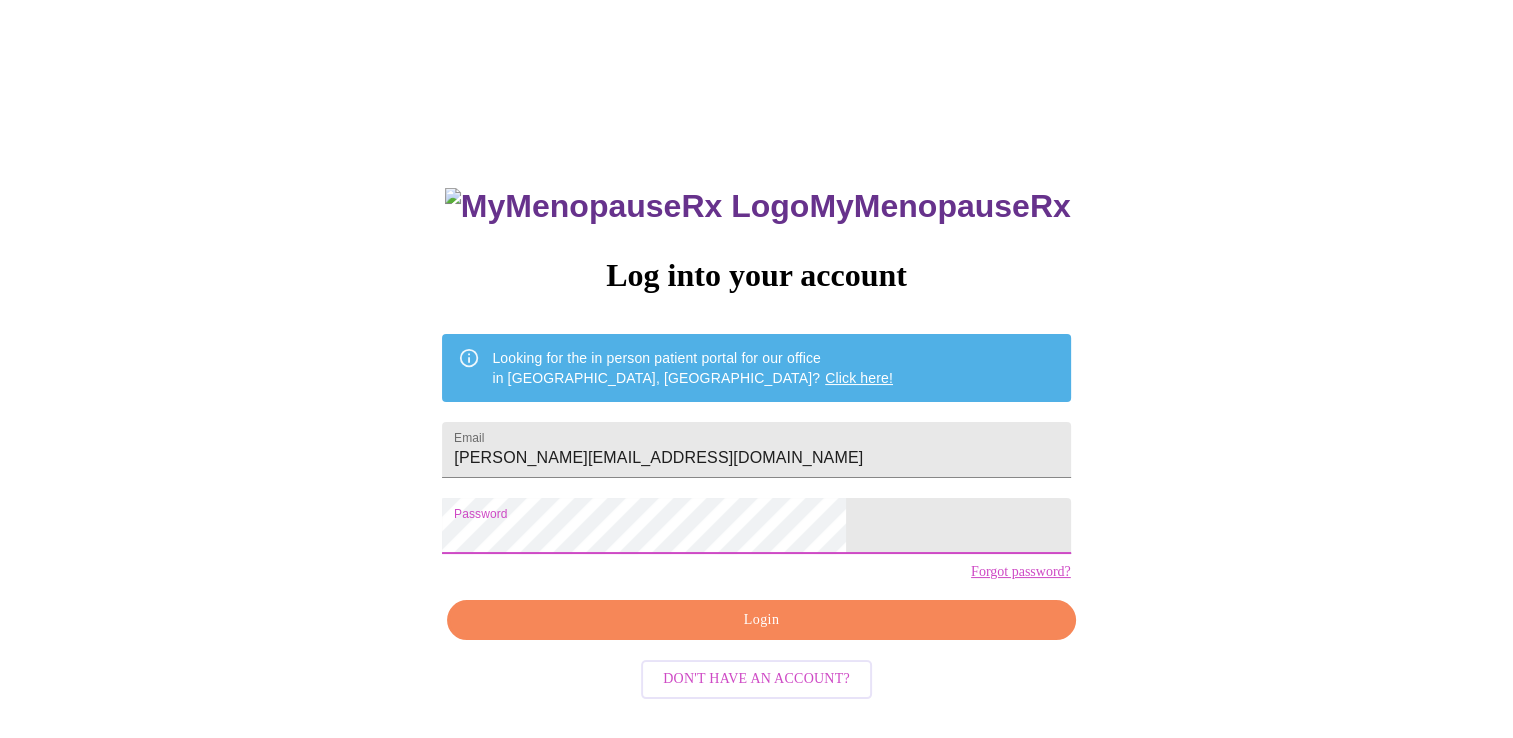 click on "Login" at bounding box center (761, 620) 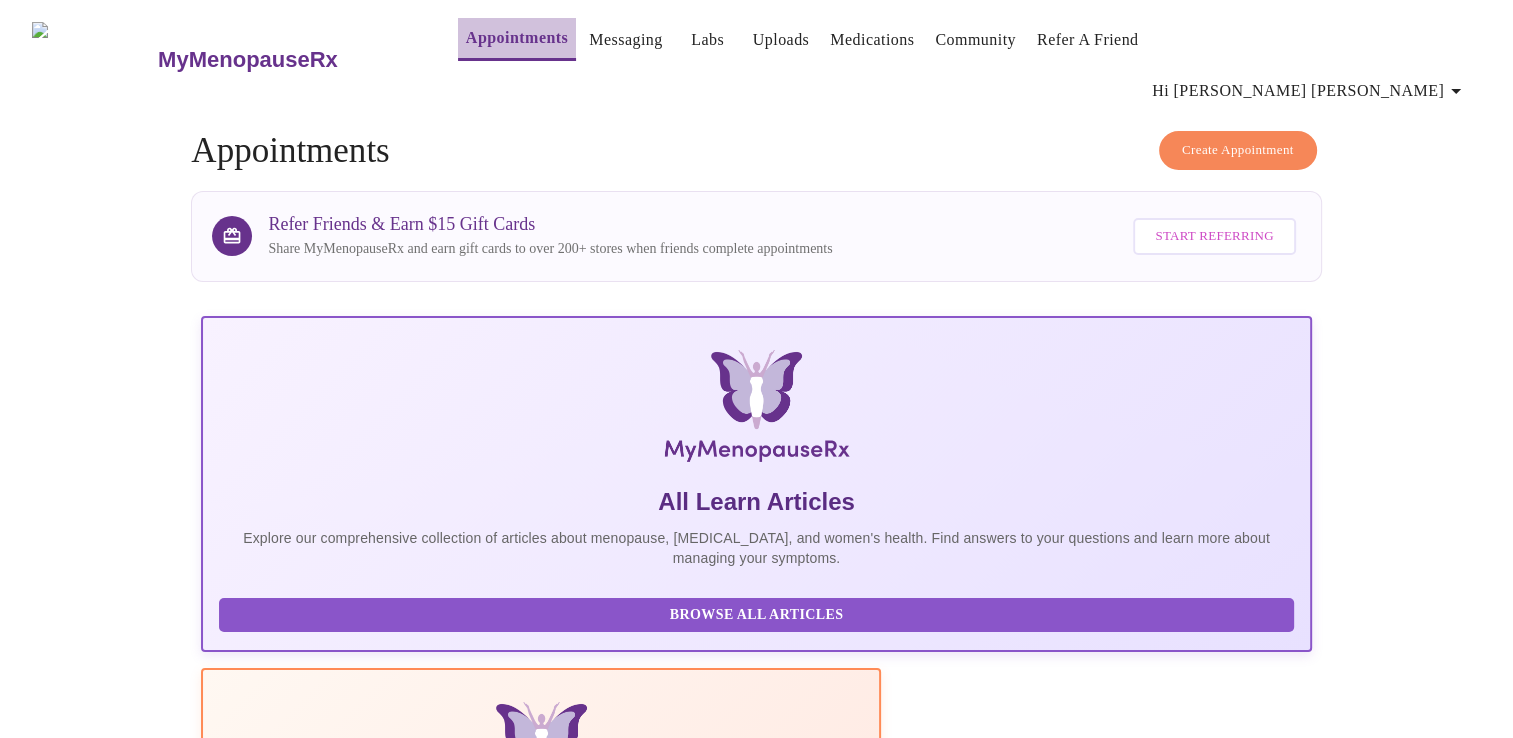 click on "Appointments" at bounding box center [517, 38] 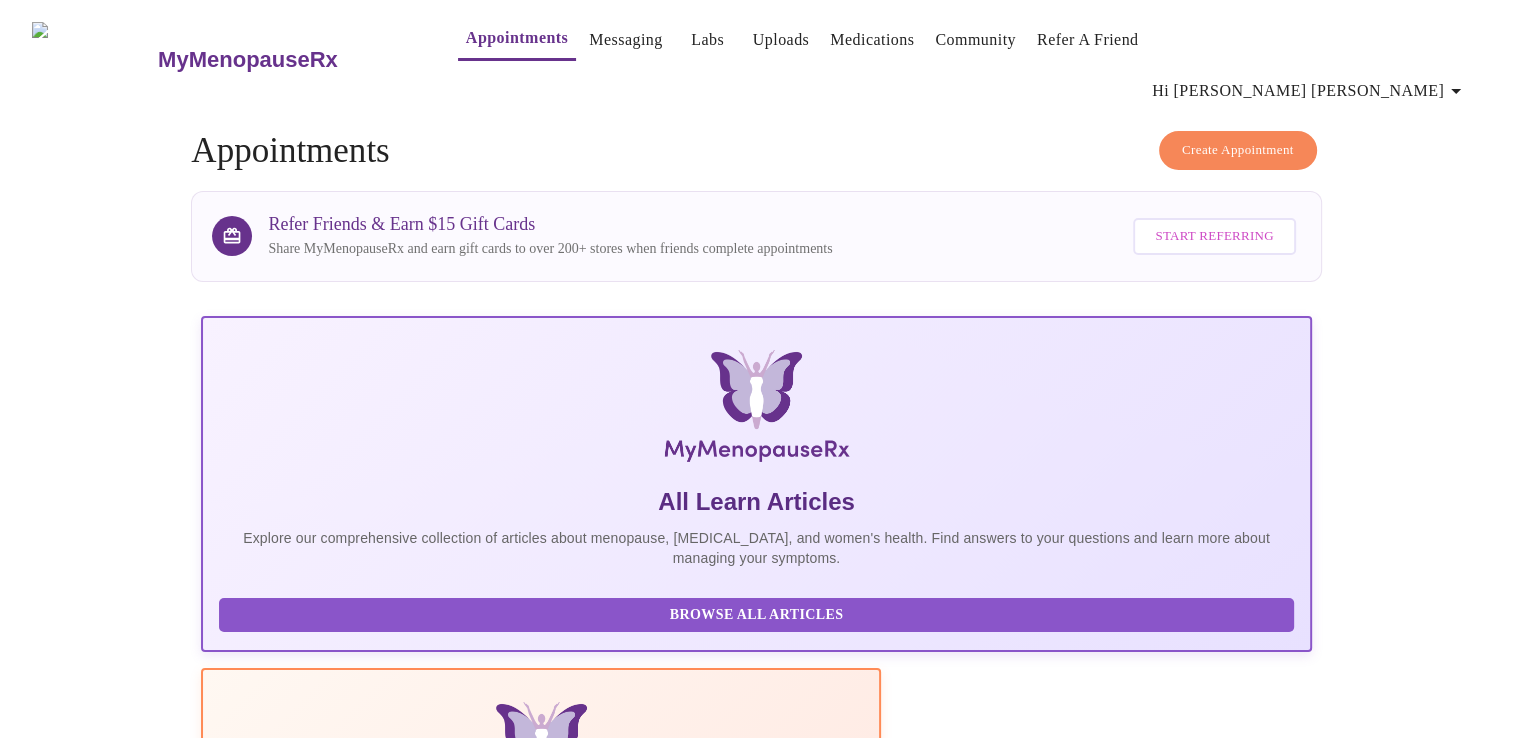 click on "Hi Gina Marie" at bounding box center (1310, 91) 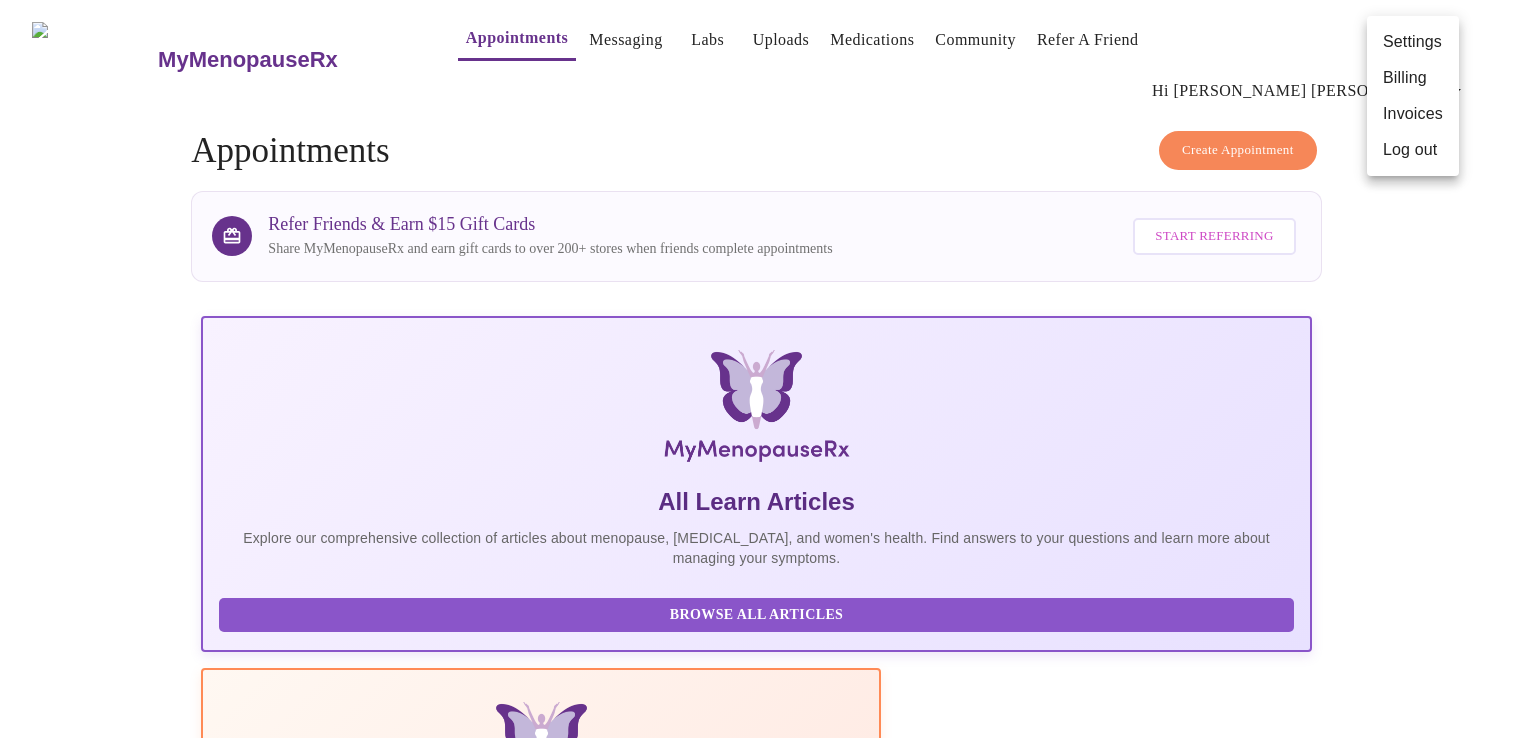 click at bounding box center (764, 369) 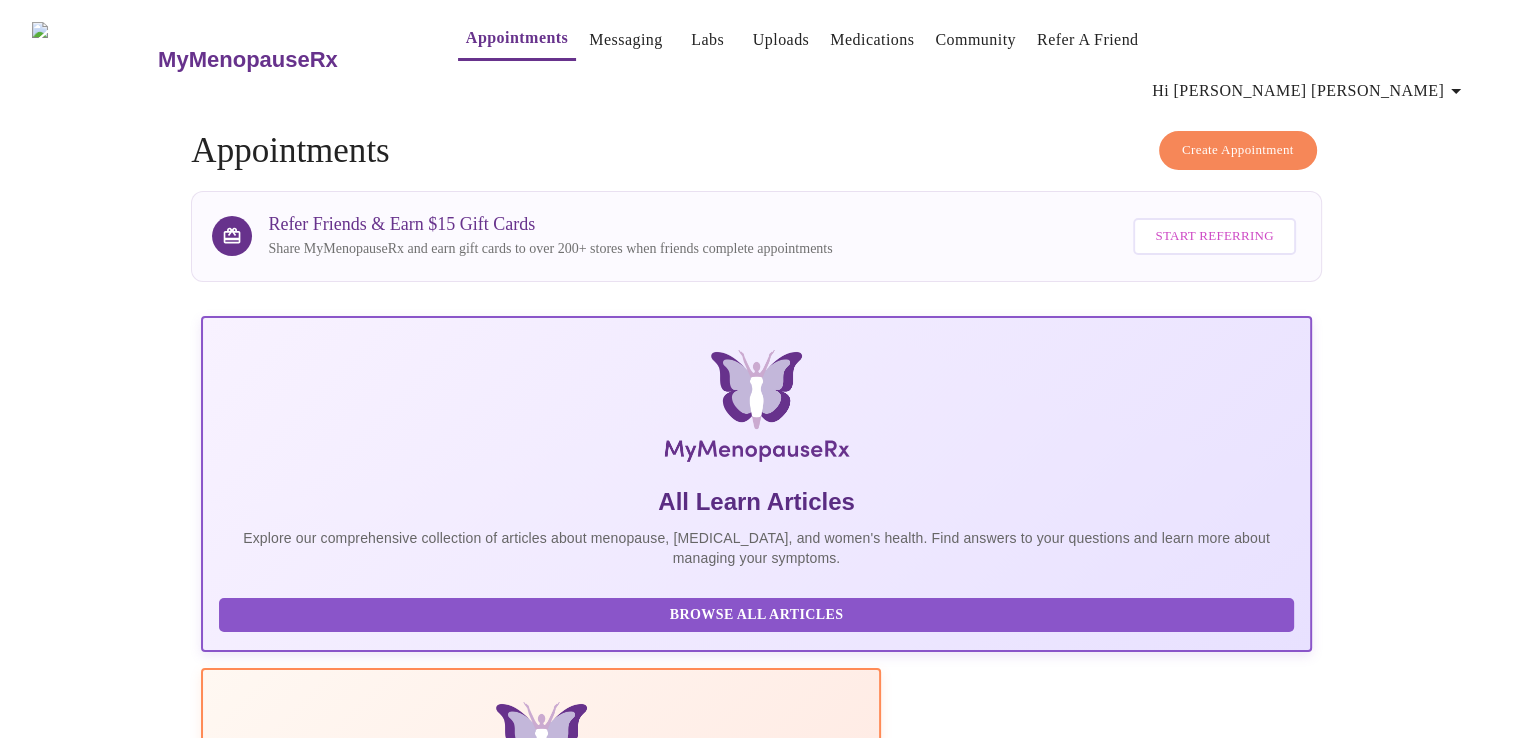 scroll, scrollTop: 645, scrollLeft: 0, axis: vertical 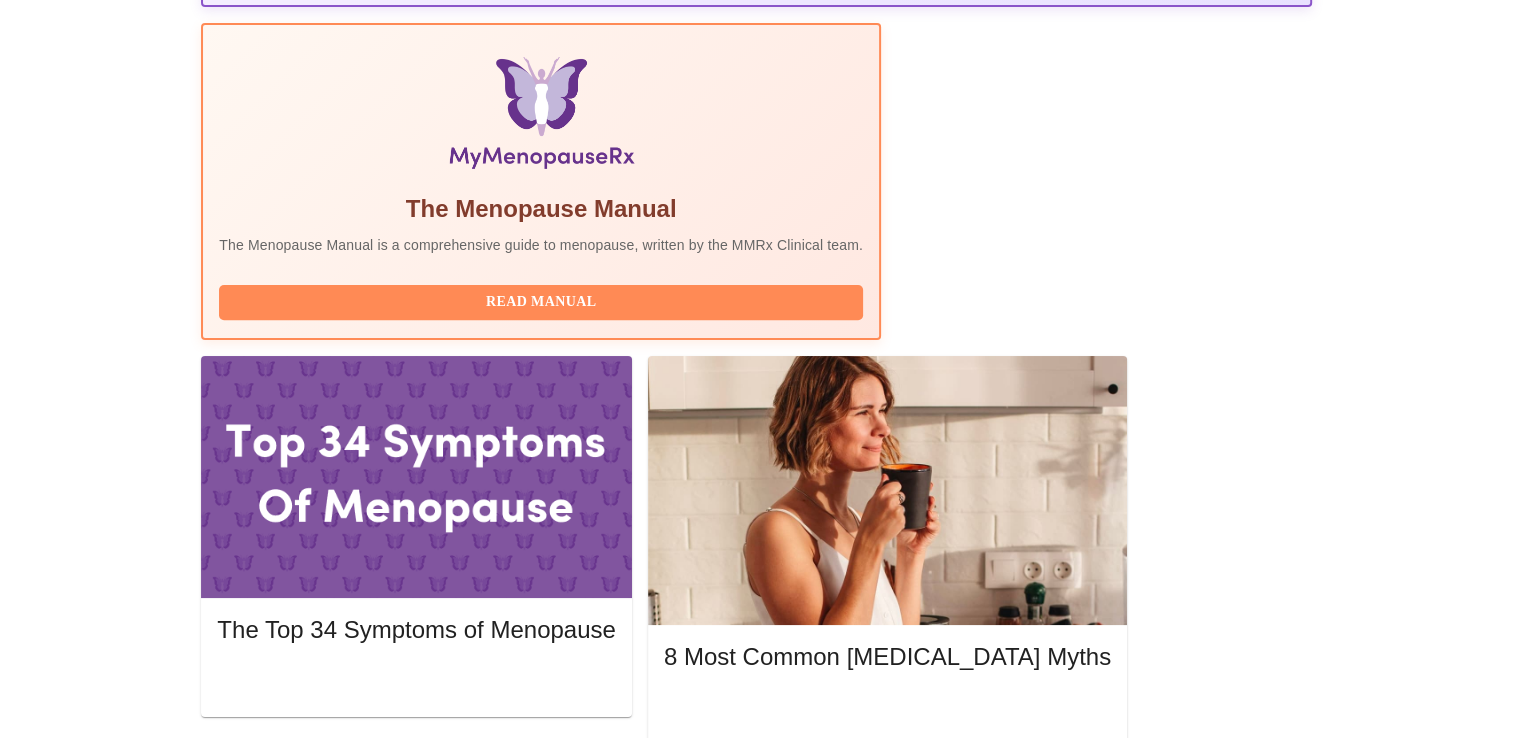 click on "Complete Pre-Assessment" at bounding box center (1176, 1935) 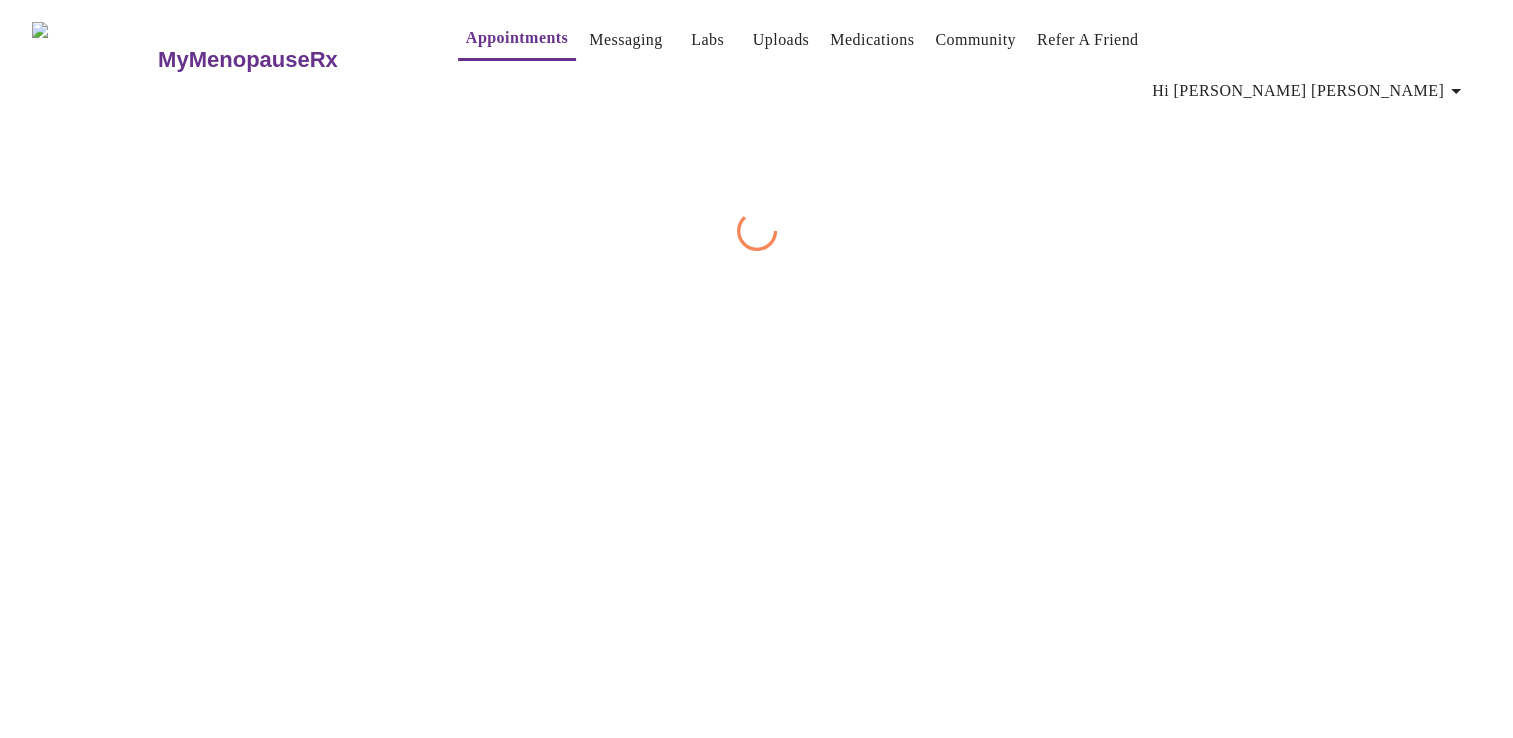 scroll, scrollTop: 0, scrollLeft: 0, axis: both 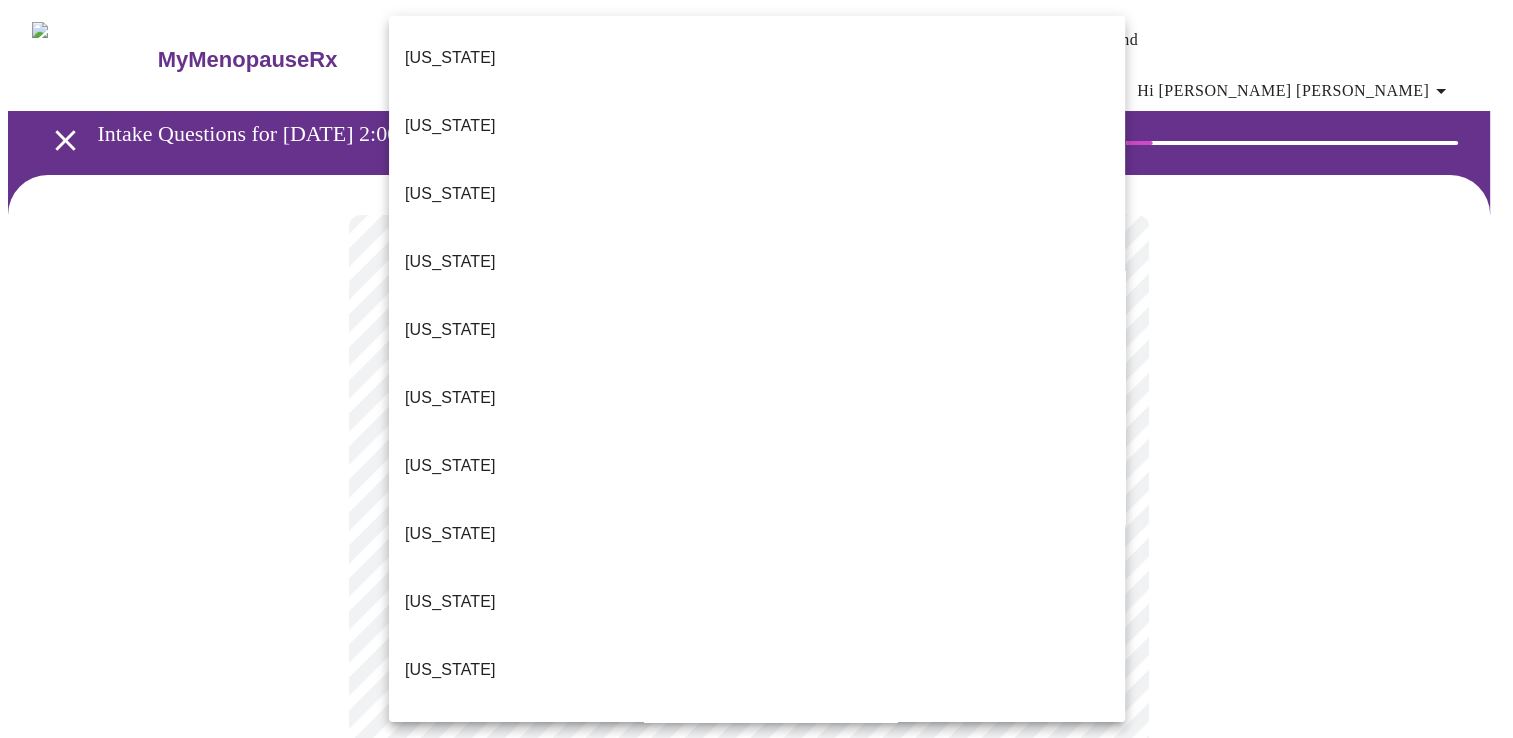 click on "MyMenopauseRx Appointments Messaging Labs Uploads Medications Community Refer a Friend Hi Gina Marie   Intake Questions for Tue, Jul 15th 2025 @ 2:00pm-2:20pm 1  /  13 Settings Billing Invoices Log out Alabama
Alaska
Arizona
Arkansas
California
Colorado
Connecticut
Delaware
Florida
Georgia
Hawaii
Idaho
Illinois
Indiana
Iowa
Kansas
Kentucky
Louisiana
Maine
Maryland
Massachusetts
Michigan
Minnesota
Mississippi
Missouri
Montana
Nebraska
Nevada
New Hanpshire
New Jersey
New Mexico
New York
North Carolina
North Dakota
Ohio
Oklahoma
Oregon
Pennsylvania
Rhode Island
South Carolina
Tennessee
Texas
Utah
Vermont
Virginia
Washington
Washington, D.C. (District of Columbia)
West Virginia
Wisconsin
Wyoming" at bounding box center [756, 934] 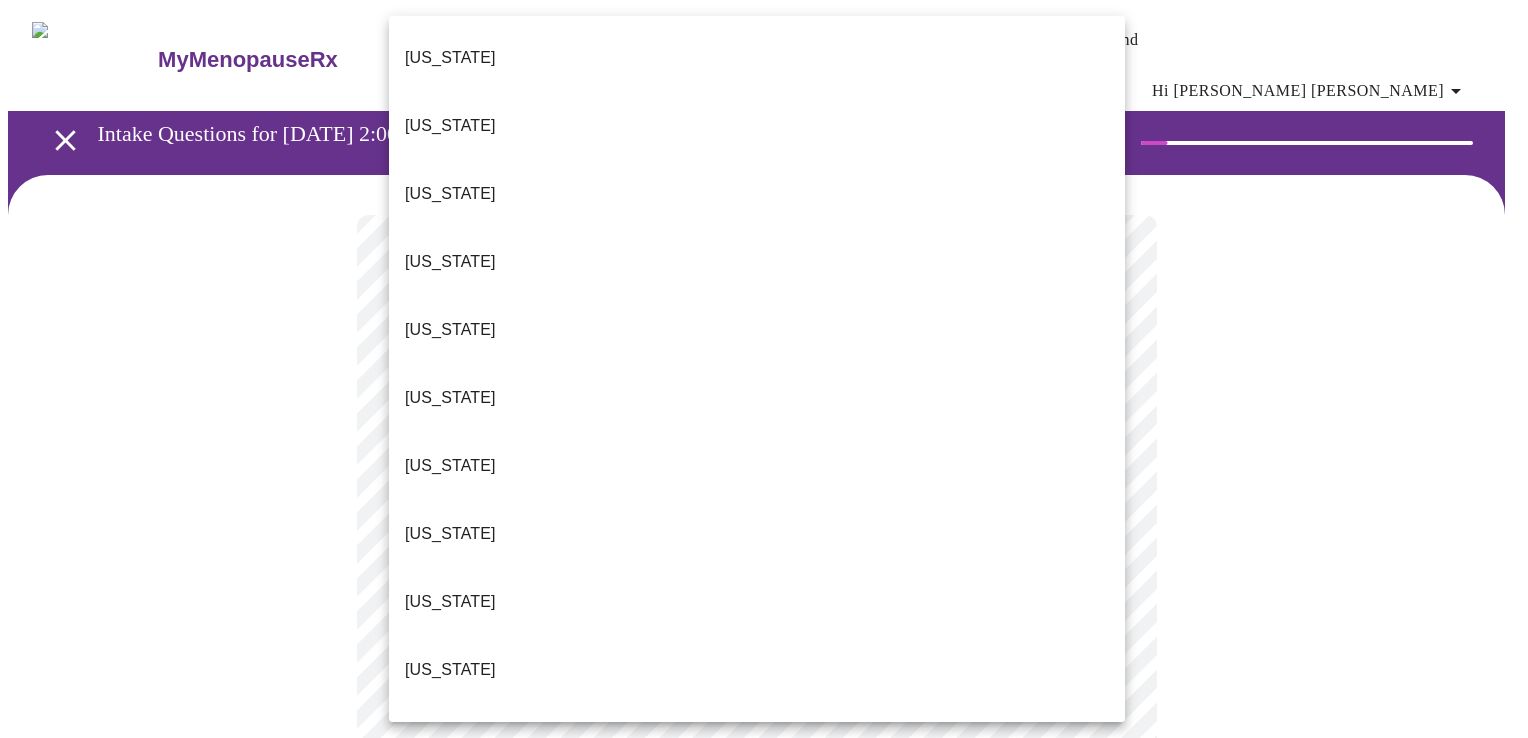 click on "Florida" at bounding box center (757, 602) 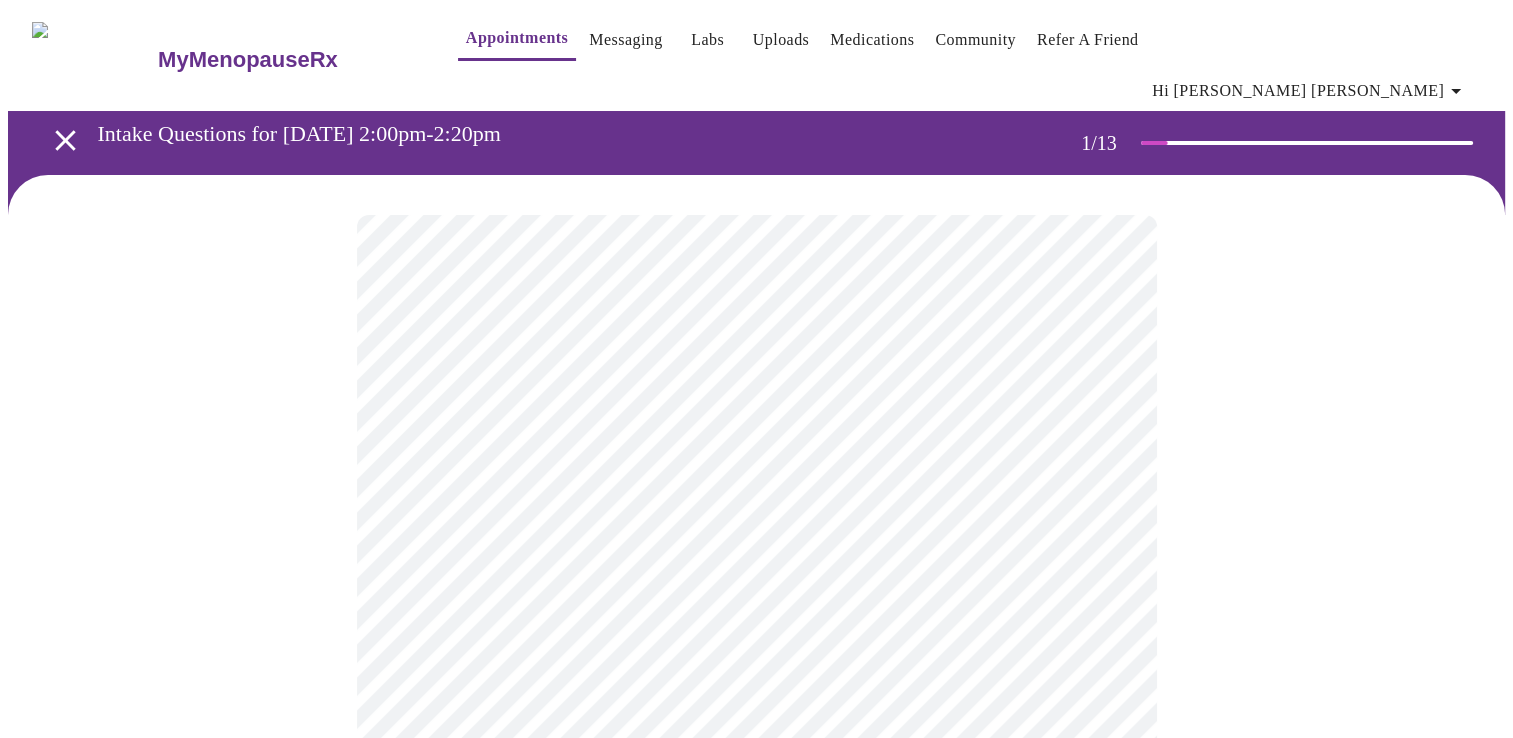 click at bounding box center [756, 1012] 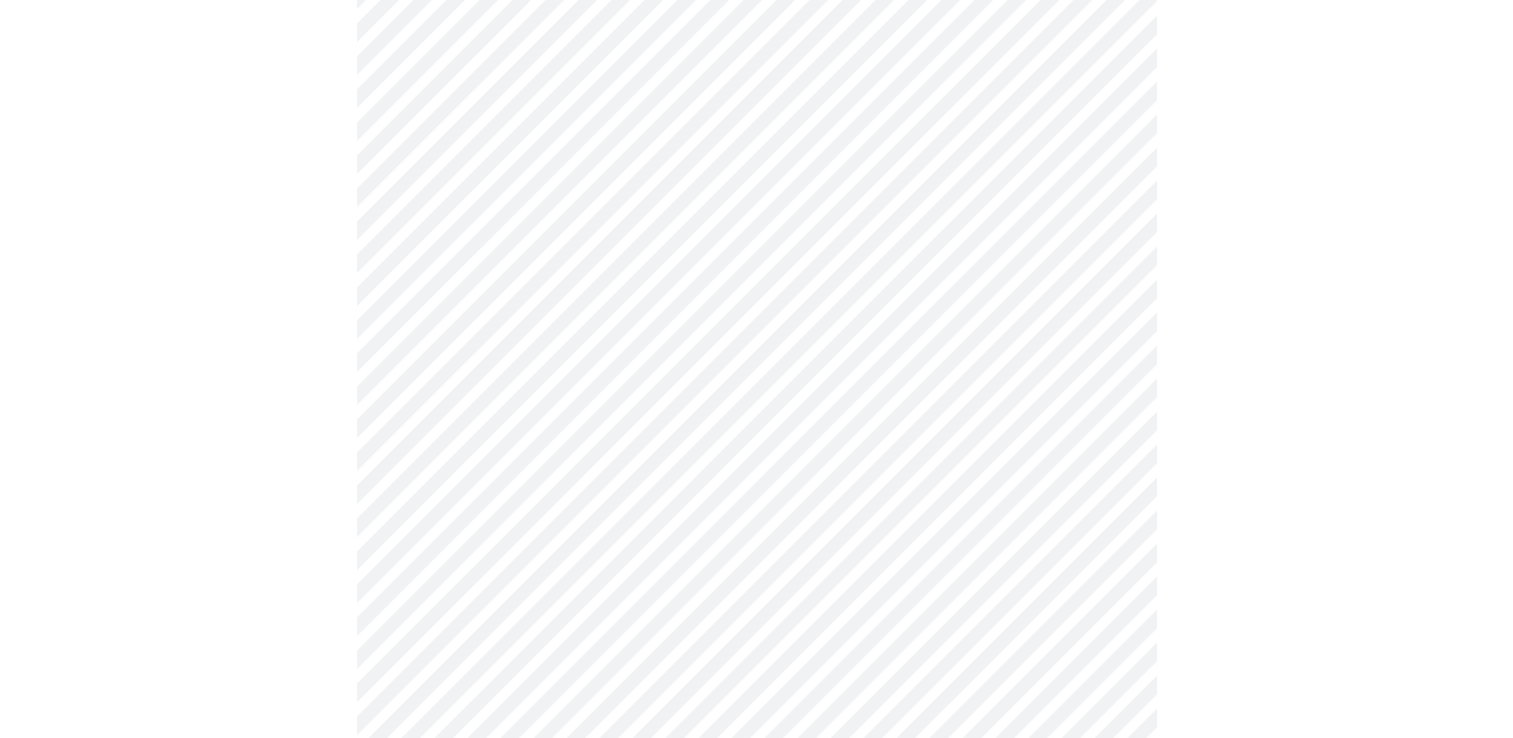 scroll, scrollTop: 1074, scrollLeft: 0, axis: vertical 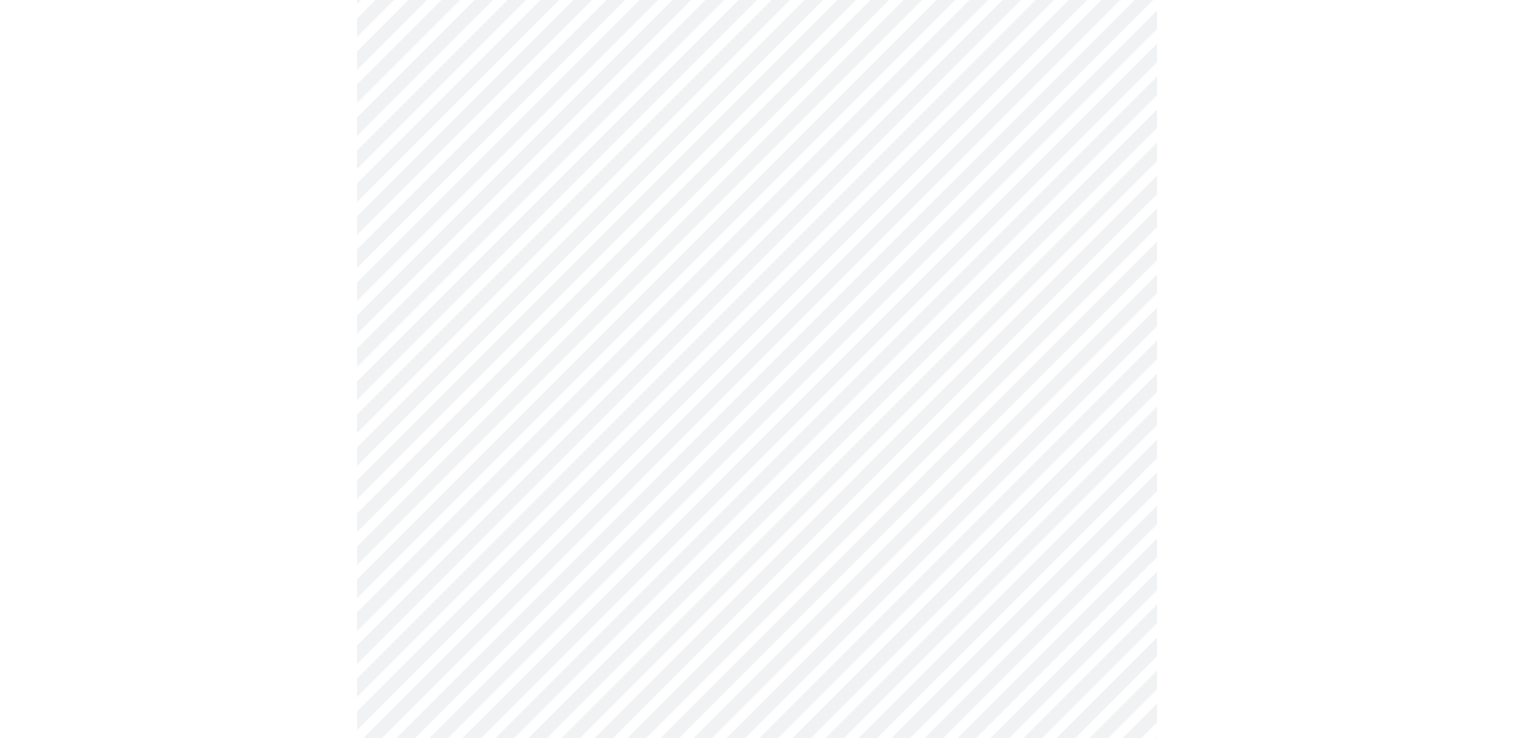 click on "MyMenopauseRx Appointments Messaging Labs Uploads Medications Community Refer a Friend Hi Gina Marie   Intake Questions for Tue, Jul 15th 2025 @ 2:00pm-2:20pm 1  /  13 Settings Billing Invoices Log out" at bounding box center [756, 500] 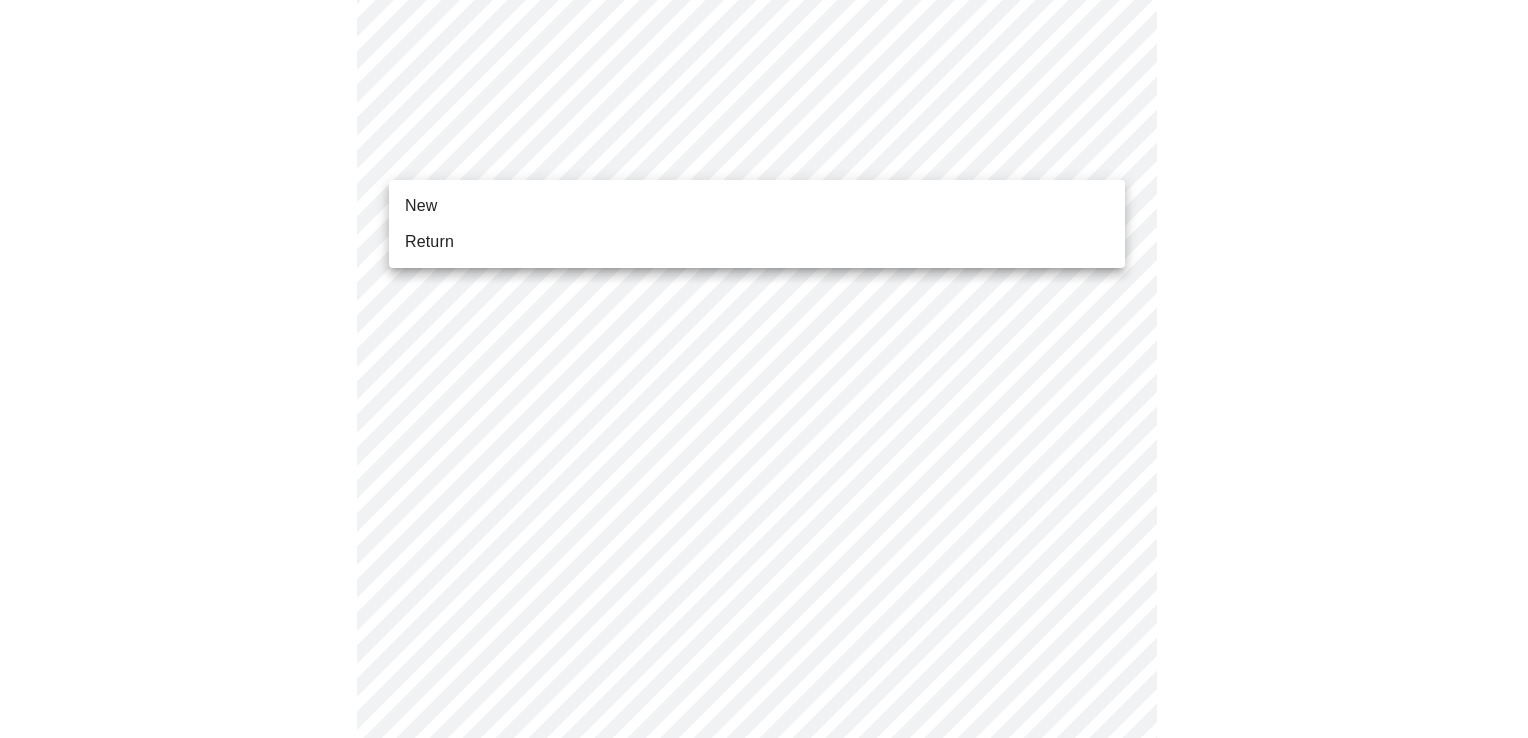 click on "Return" at bounding box center (757, 242) 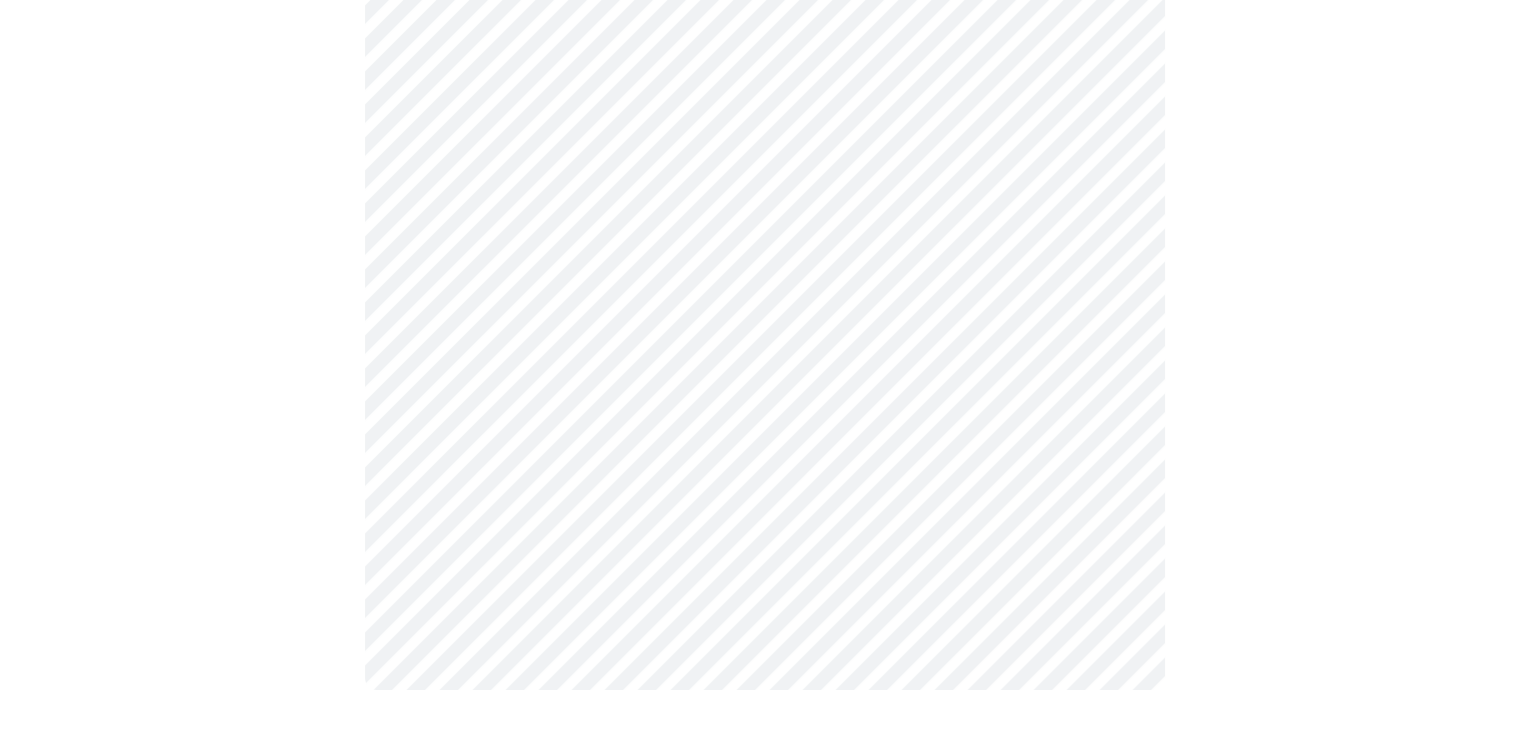 scroll, scrollTop: 0, scrollLeft: 0, axis: both 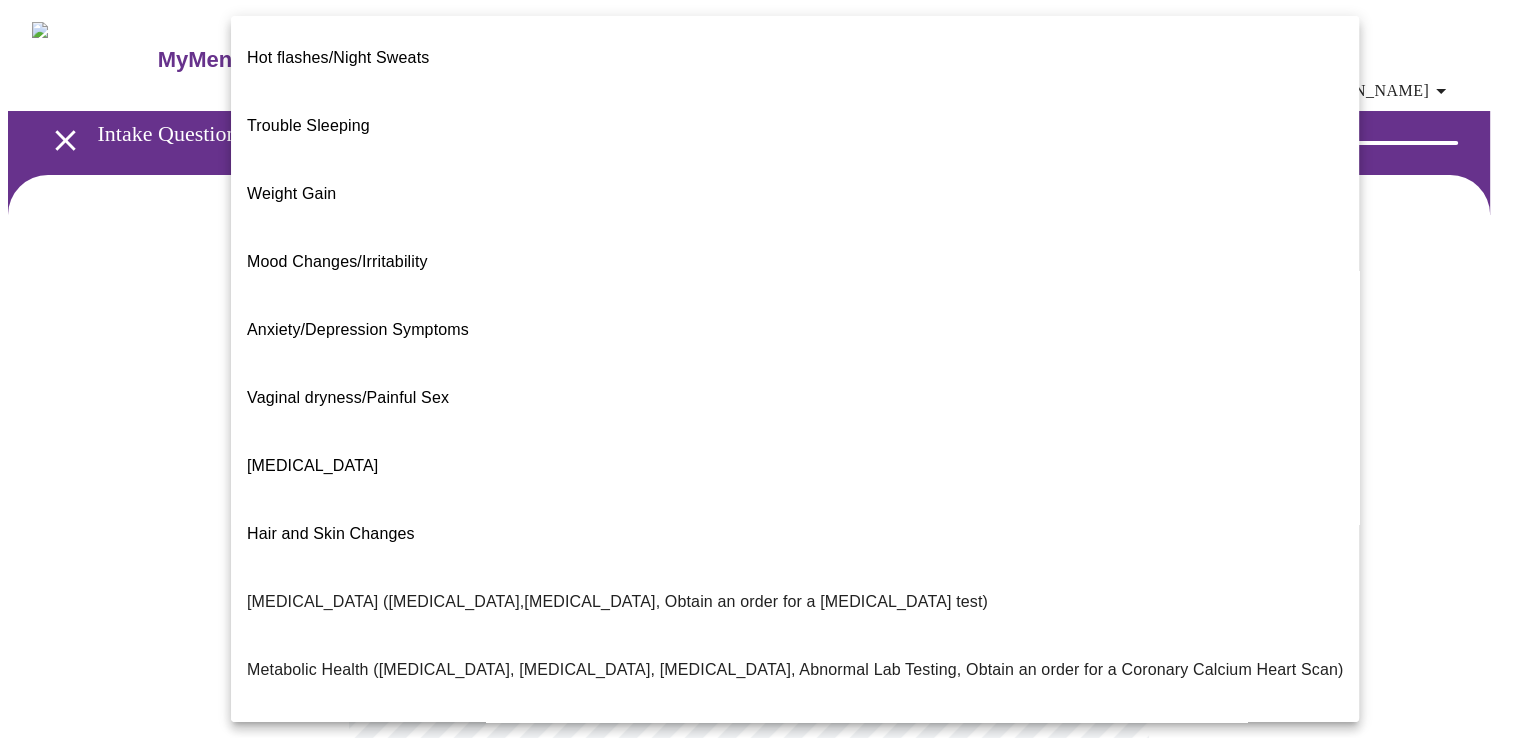 click on "MyMenopauseRx Appointments Messaging Labs Uploads Medications Community Refer a Friend Hi Gina Marie   Intake Questions for Tue, Jul 15th 2025 @ 2:00pm-2:20pm 2  /  13 Settings Billing Invoices Log out Hot flashes/Night Sweats
Trouble Sleeping
Weight Gain
Mood Changes/Irritability
Anxiety/Depression Symptoms
Vaginal dryness/Painful Sex
Decreased libido
Hair and Skin Changes
Bone Health (Osteopenia,Osteoporosis, Obtain an order for a bone density test)
Metabolic Health (Pre-diabetes, Elevated Cholesterol, Vitamin D, Abnormal Lab Testing, Obtain an order for a Coronary Calcium Heart Scan)
Period Problems
Postmenopausal Bleeding
Orgasms are weak
UTI Symptoms
Vaginal Infection
Herpes (oral, genital)
STD Testing
I feel great - just need a refill.
Other" at bounding box center (756, 622) 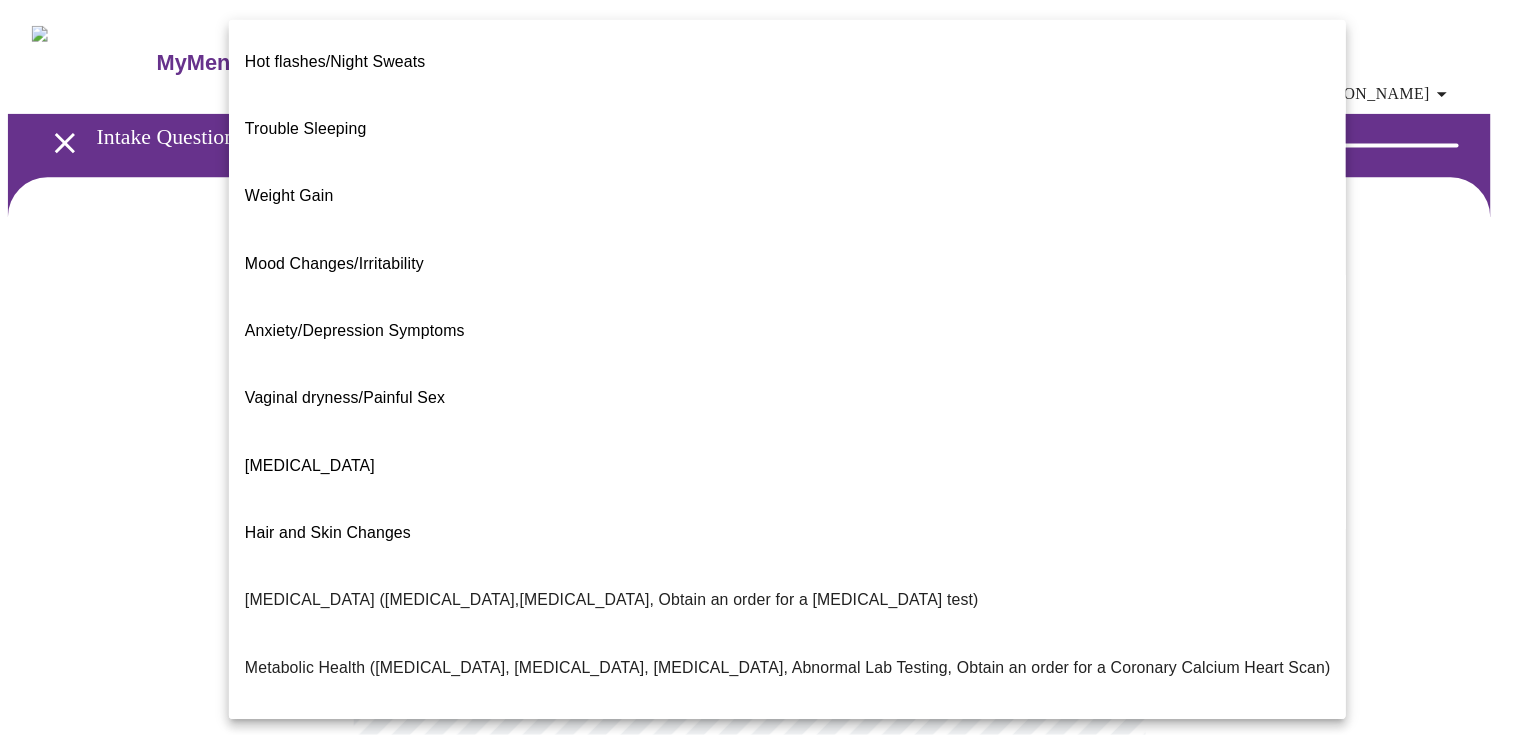 scroll, scrollTop: 297, scrollLeft: 0, axis: vertical 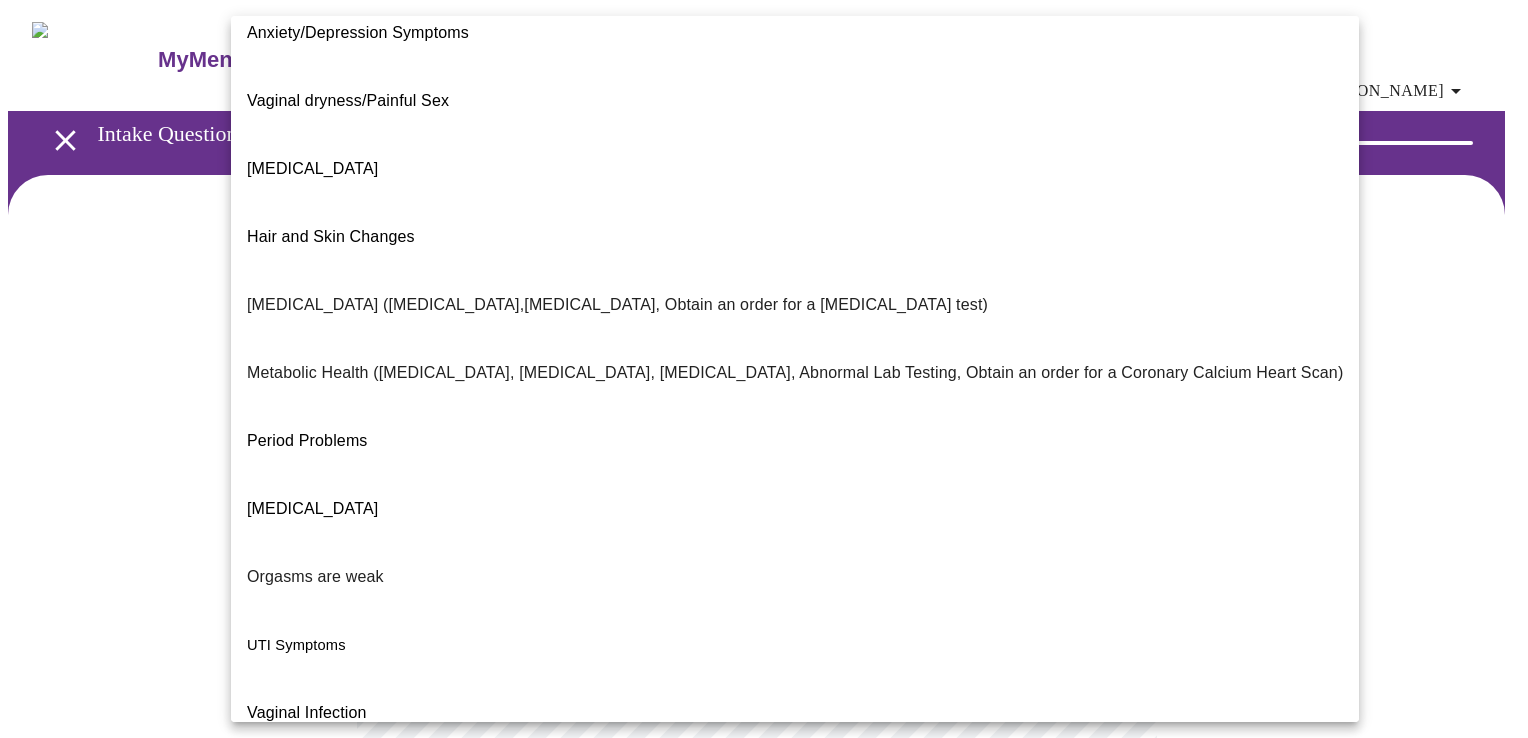 click on "Other" at bounding box center [795, 985] 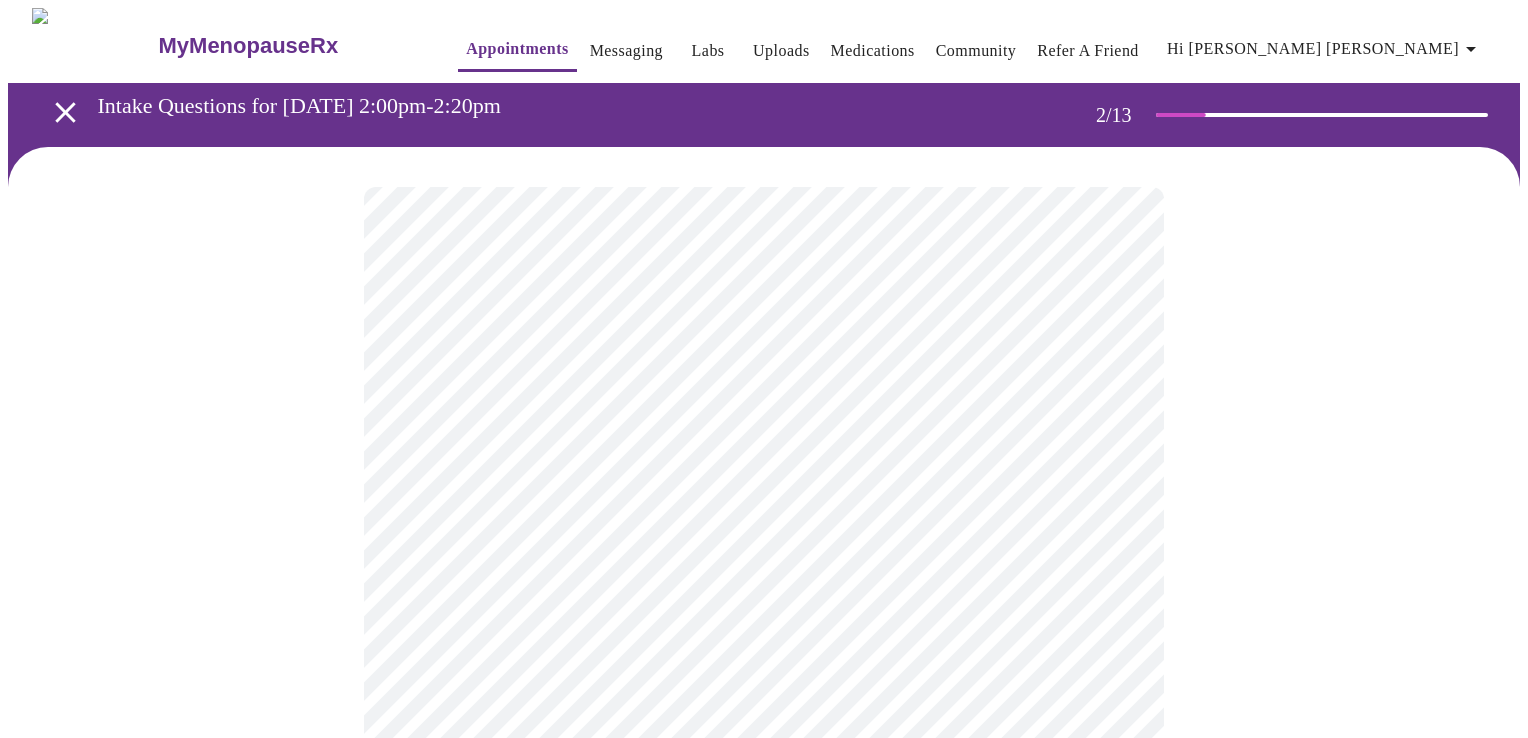click on "MyMenopauseRx Appointments Messaging Labs Uploads Medications Community Refer a Friend Hi Gina Marie   Intake Questions for Tue, Jul 15th 2025 @ 2:00pm-2:20pm 2  /  13 Settings Billing Invoices Log out" at bounding box center (764, 602) 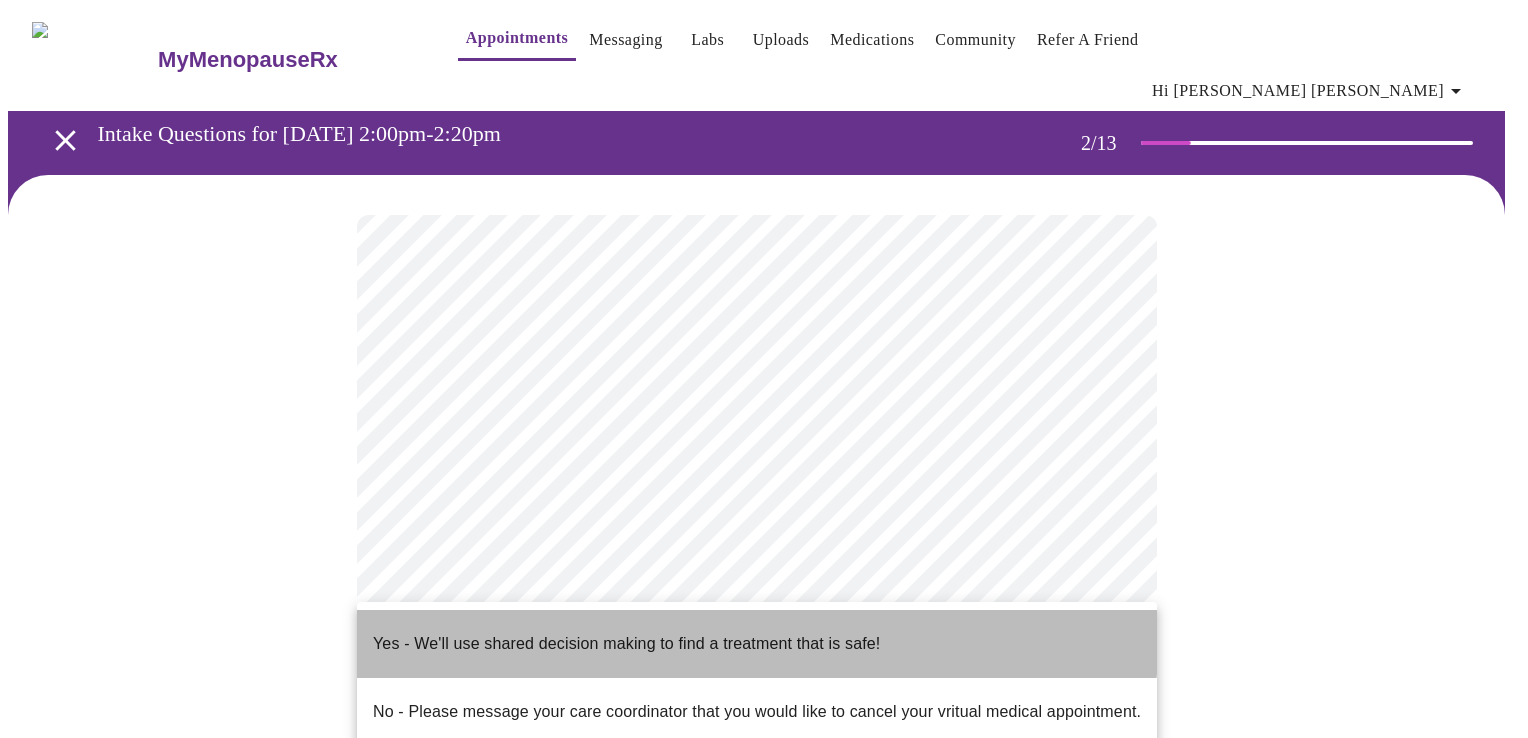click on "Yes - We'll use shared decision making to find a treatment that is safe!" at bounding box center (626, 644) 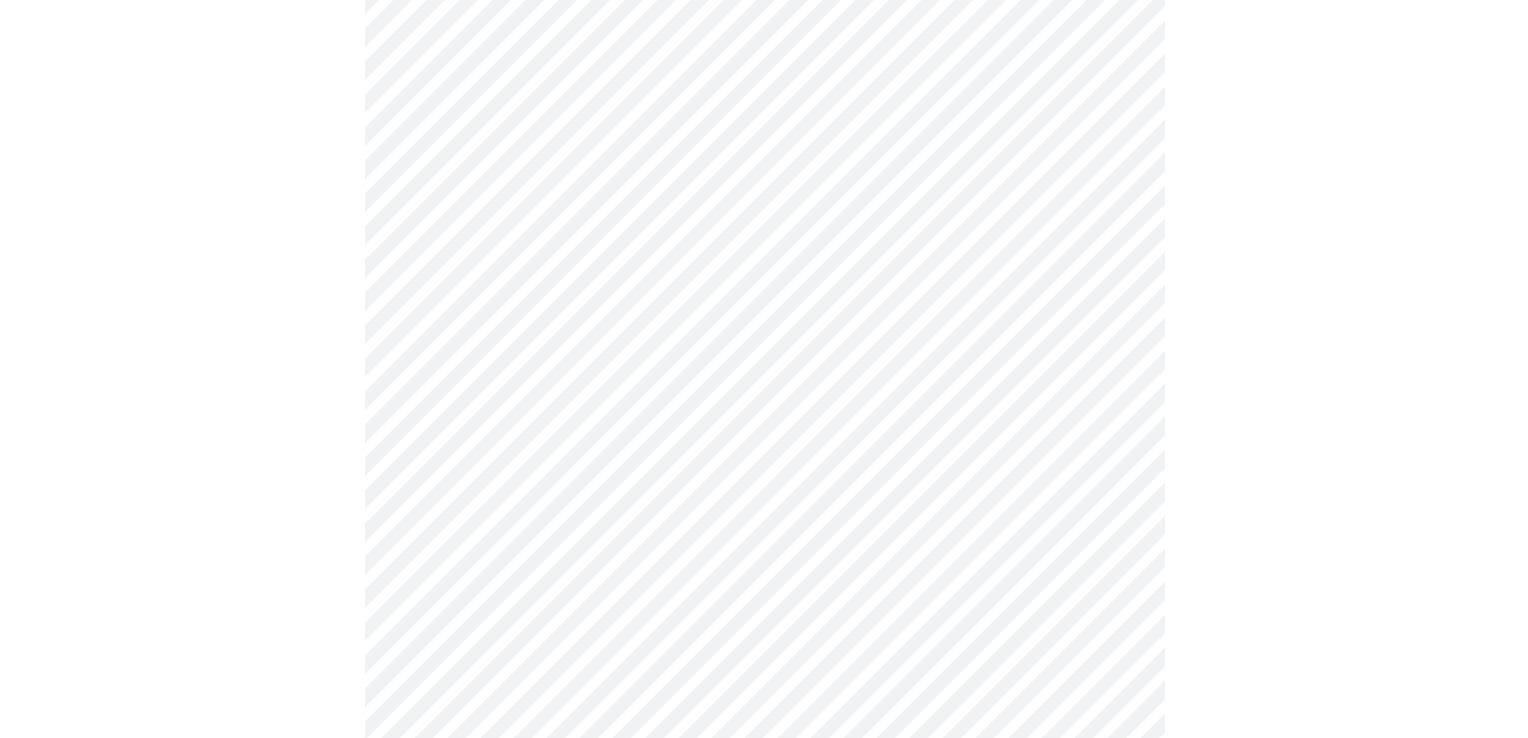 scroll, scrollTop: 1920, scrollLeft: 0, axis: vertical 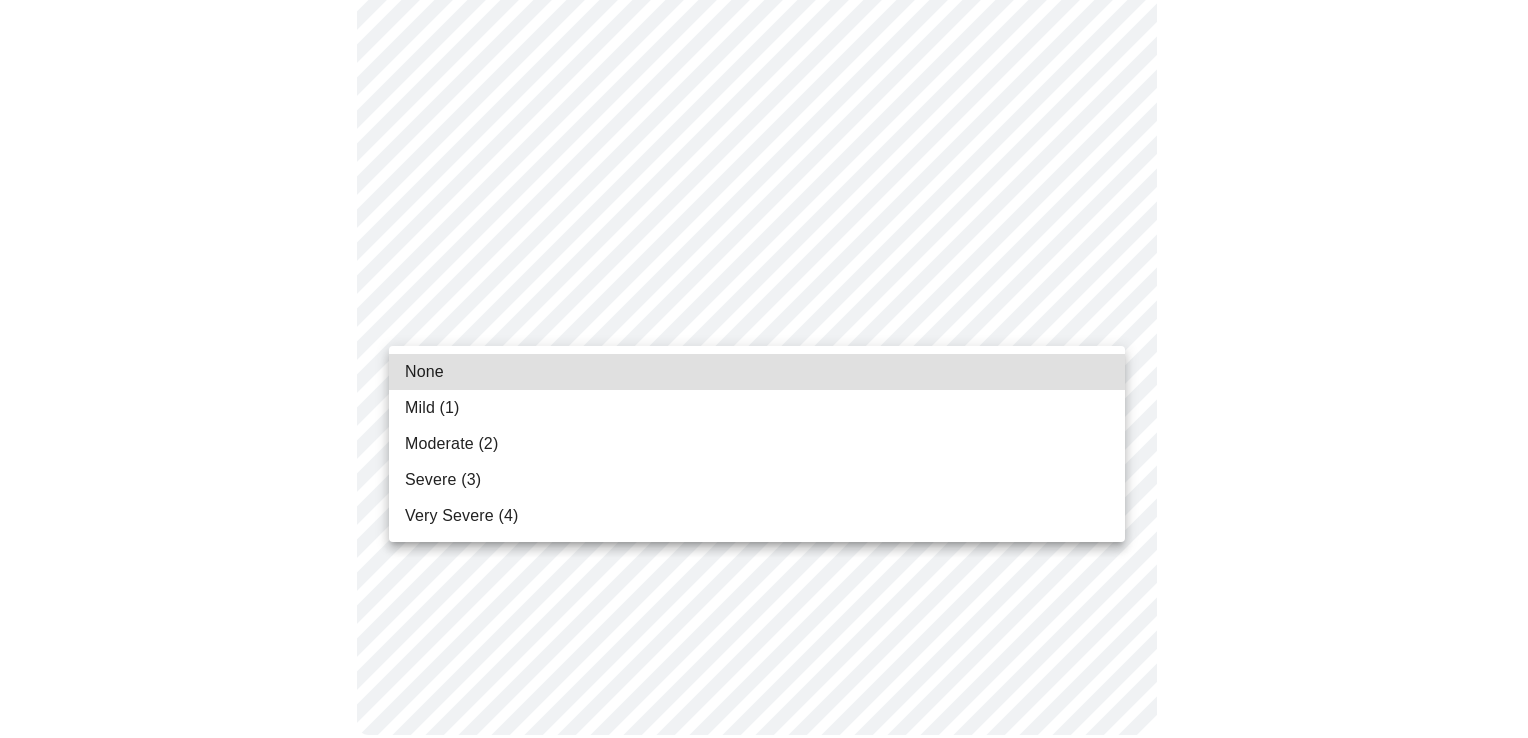click on "MyMenopauseRx Appointments Messaging Labs Uploads Medications Community Refer a Friend Hi Gina Marie   Intake Questions for Tue, Jul 15th 2025 @ 2:00pm-2:20pm 3  /  13 Settings Billing Invoices Log out None Mild (1) Moderate (2) Severe (3) Very Severe (4)" at bounding box center [764, -569] 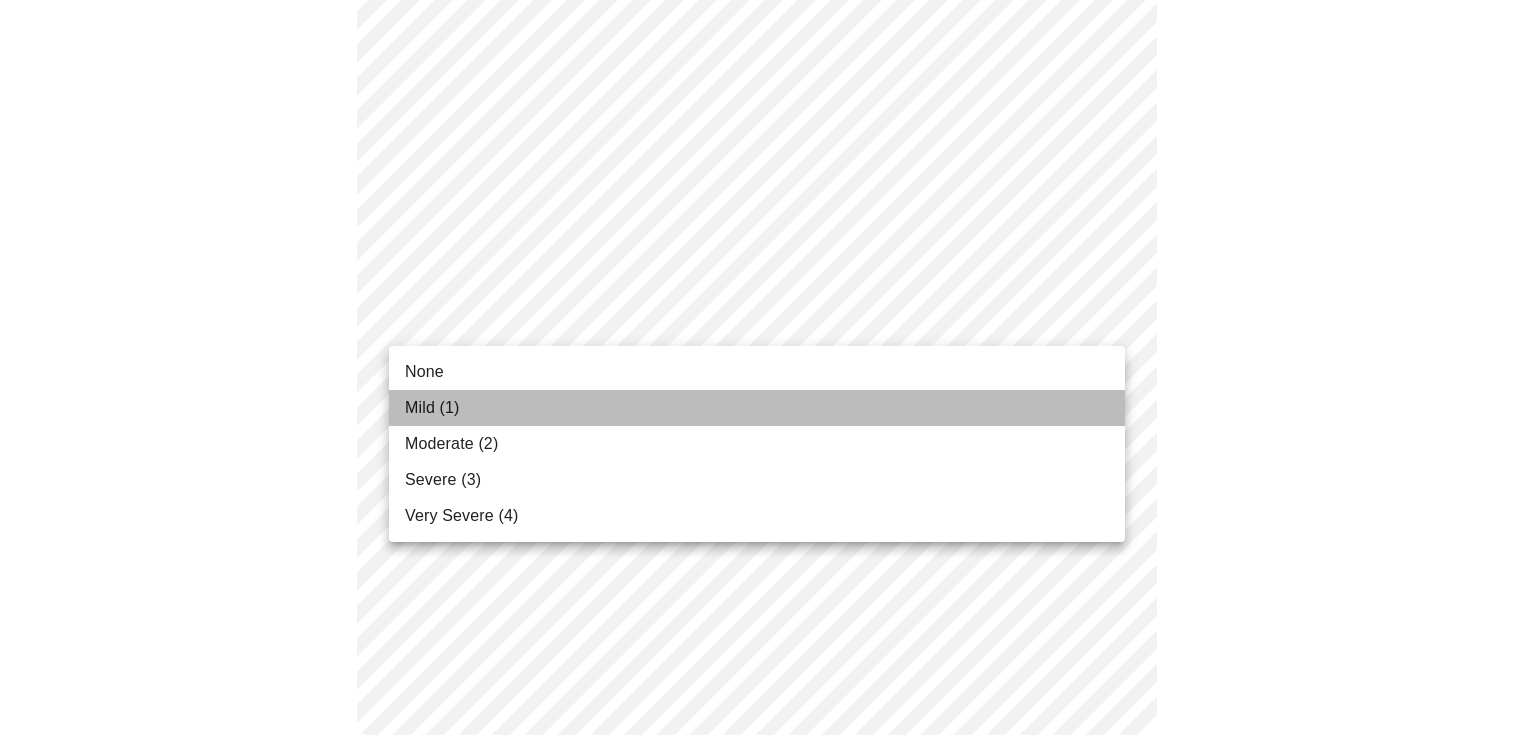 click on "Mild (1)" at bounding box center (757, 408) 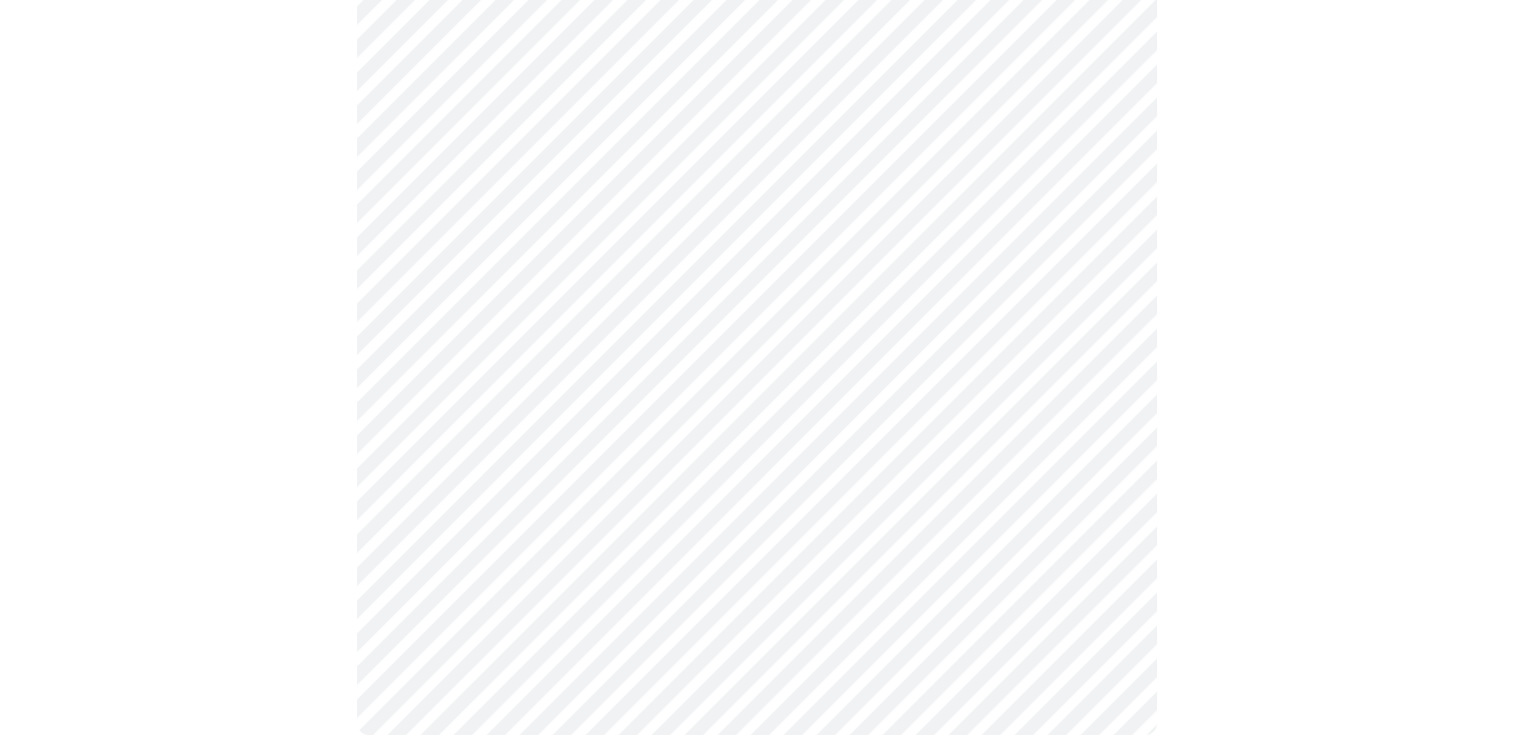 click on "MyMenopauseRx Appointments Messaging Labs Uploads Medications Community Refer a Friend Hi Gina Marie   Intake Questions for Tue, Jul 15th 2025 @ 2:00pm-2:20pm 3  /  13 Settings Billing Invoices Log out" at bounding box center [756, -555] 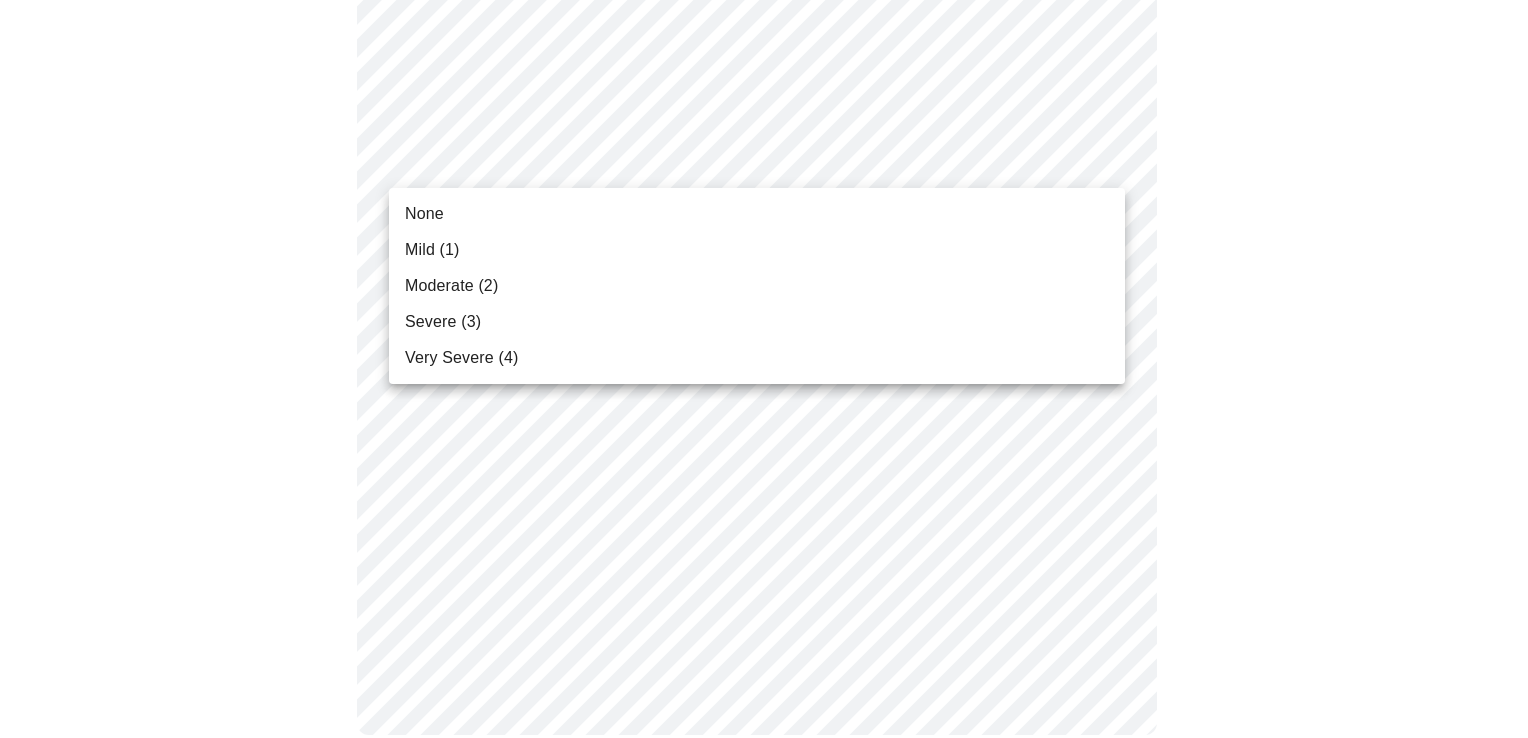 click on "Mild (1)" at bounding box center (757, 250) 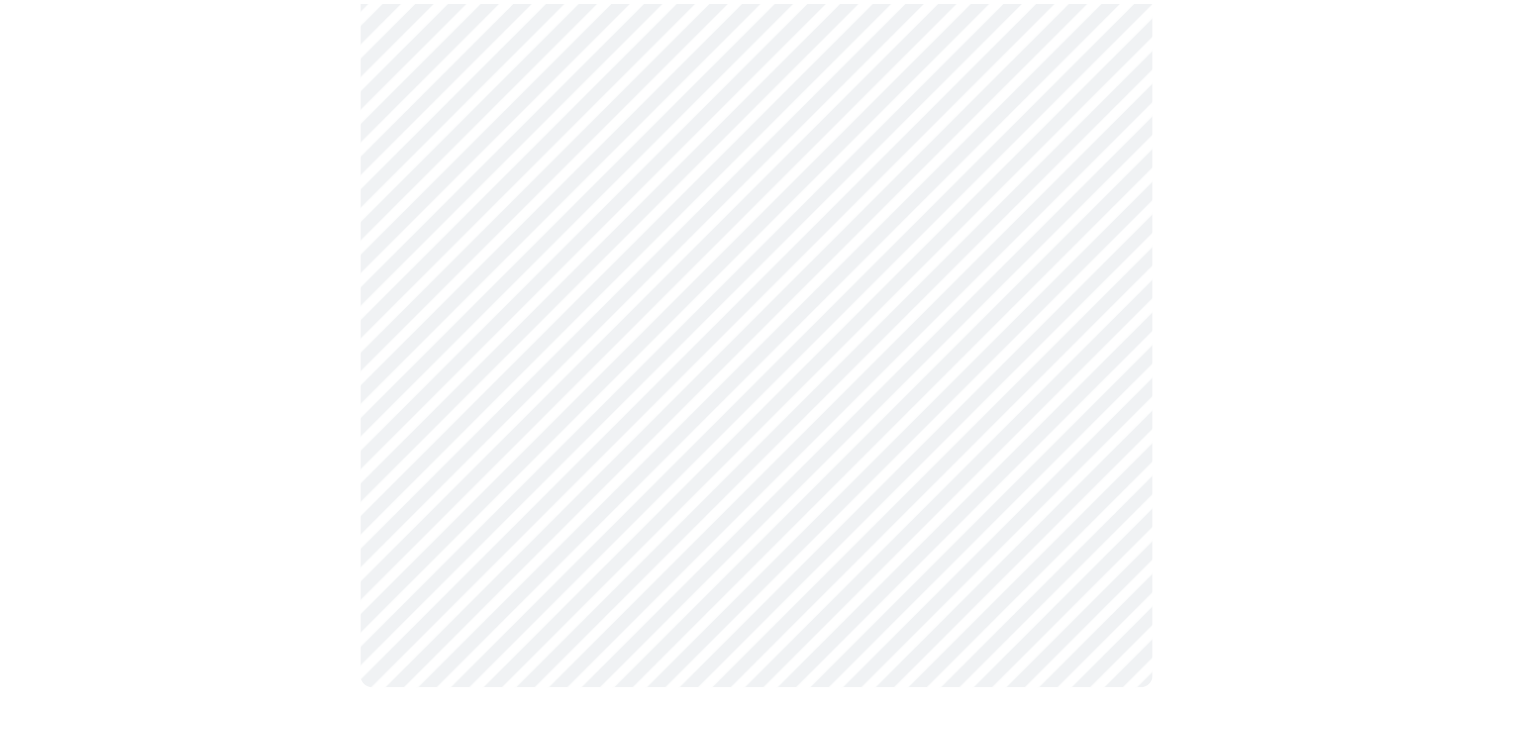 scroll, scrollTop: 1864, scrollLeft: 0, axis: vertical 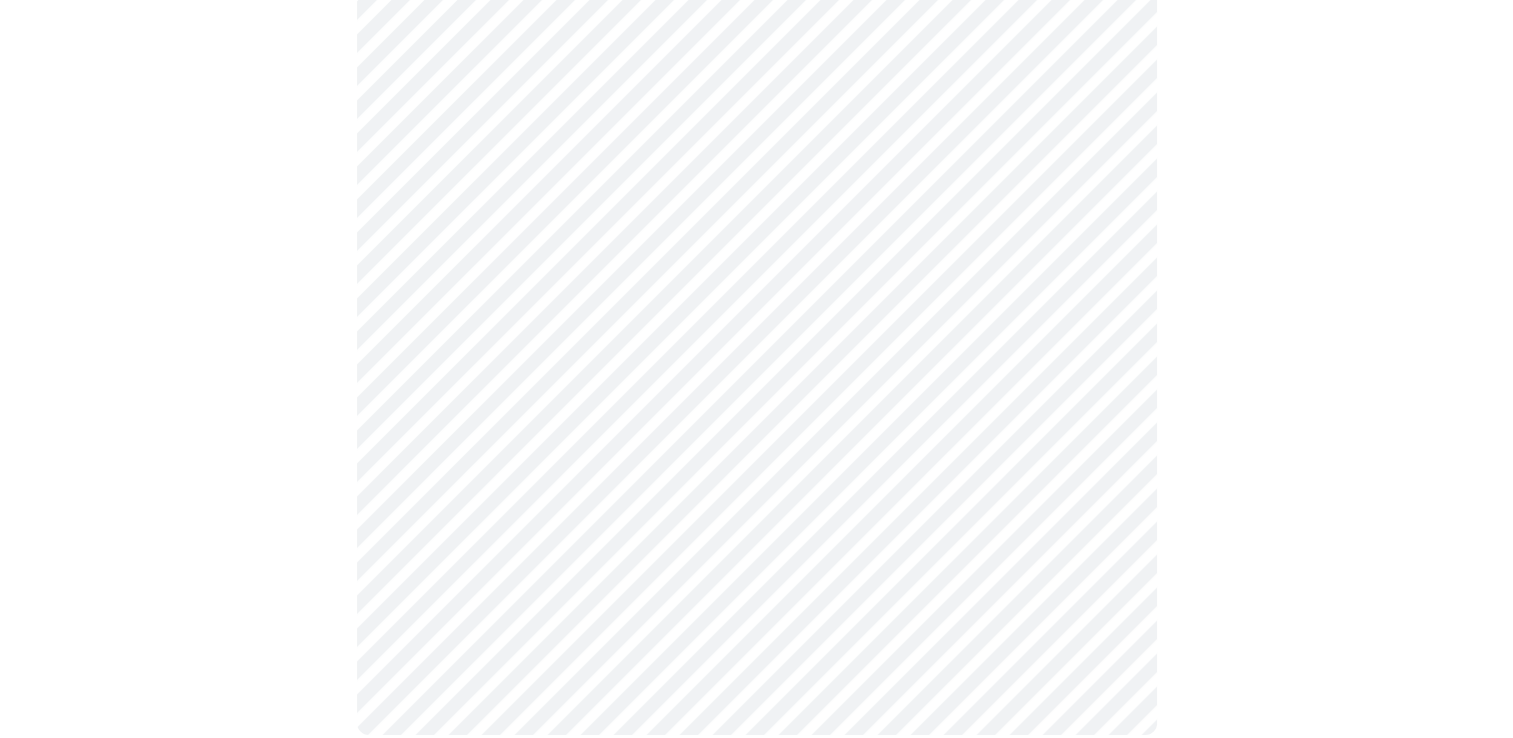 click at bounding box center (756, -457) 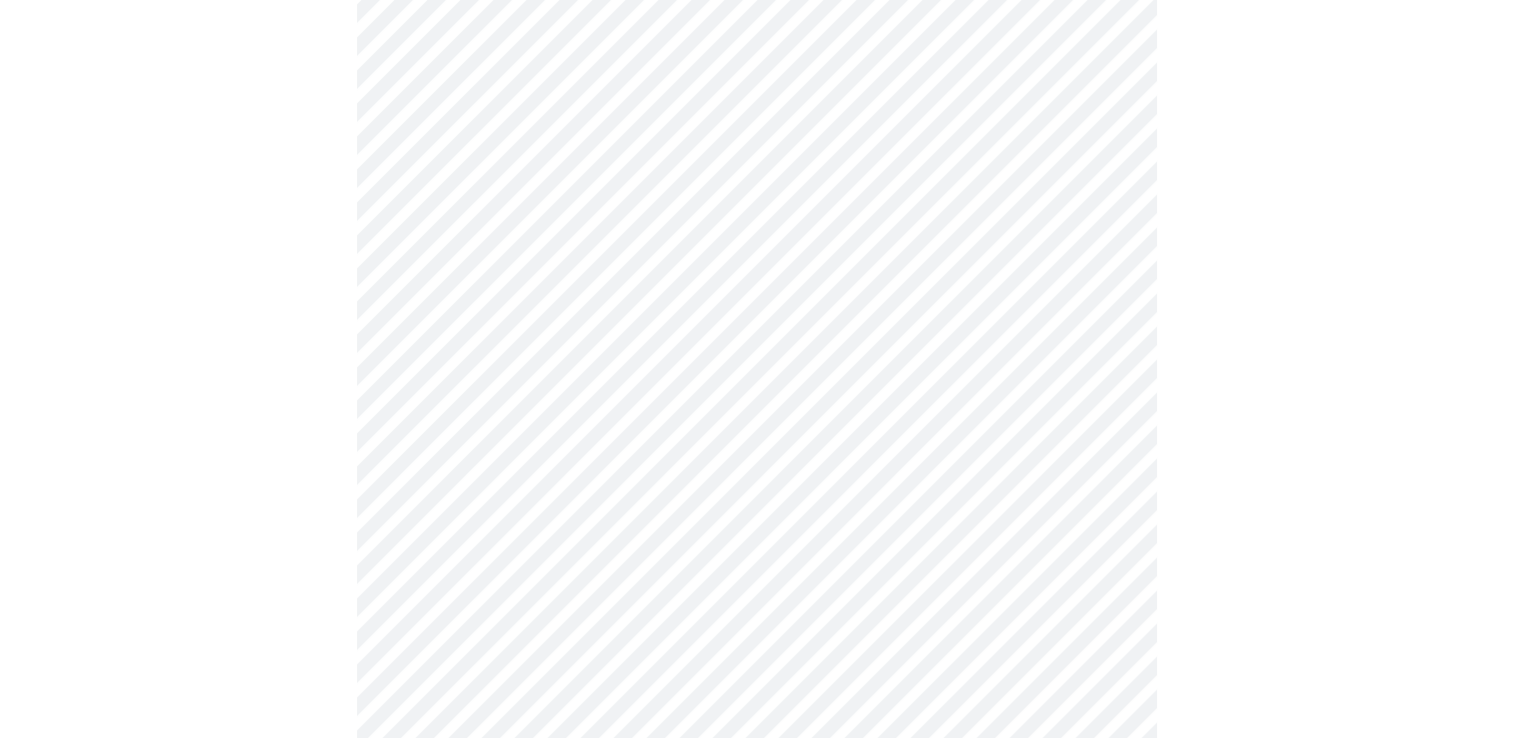 scroll, scrollTop: 1704, scrollLeft: 0, axis: vertical 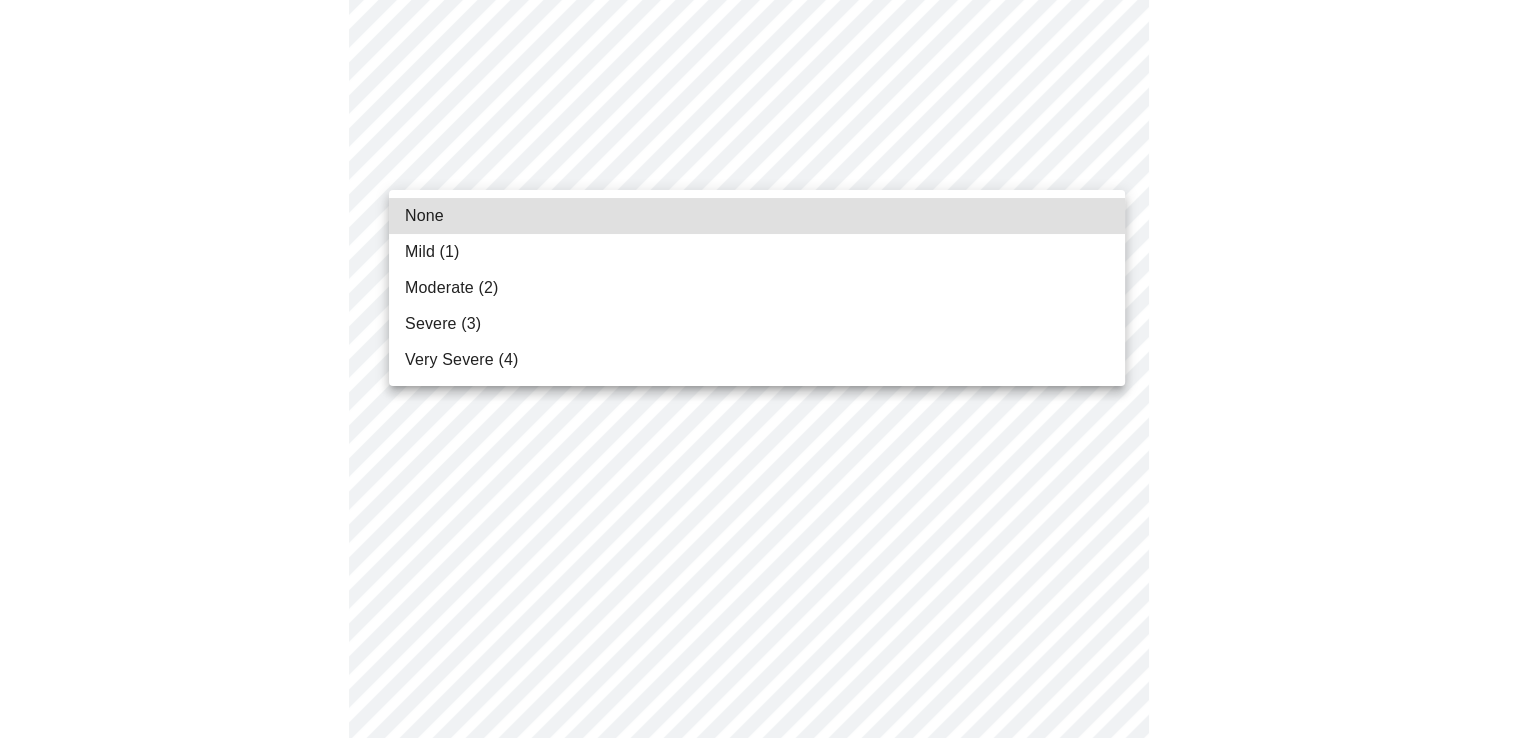click on "MyMenopauseRx Appointments Messaging Labs Uploads Medications Community Refer a Friend Hi Gina Marie   Intake Questions for Tue, Jul 15th 2025 @ 2:00pm-2:20pm 3  /  13 Settings Billing Invoices Log out None Mild (1) Moderate (2) Severe (3) Very Severe (4)" at bounding box center (756, -381) 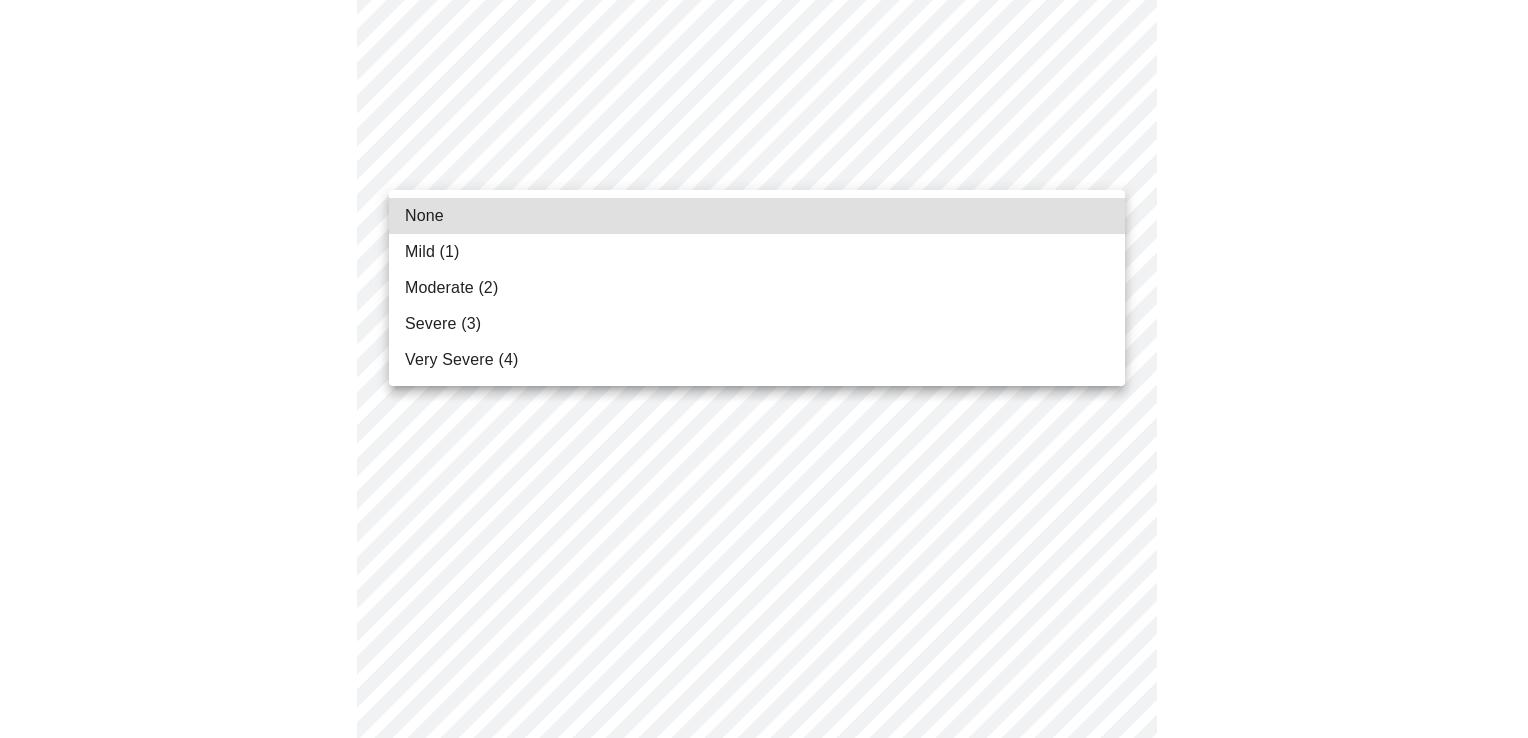 click on "Moderate (2)" at bounding box center (757, 288) 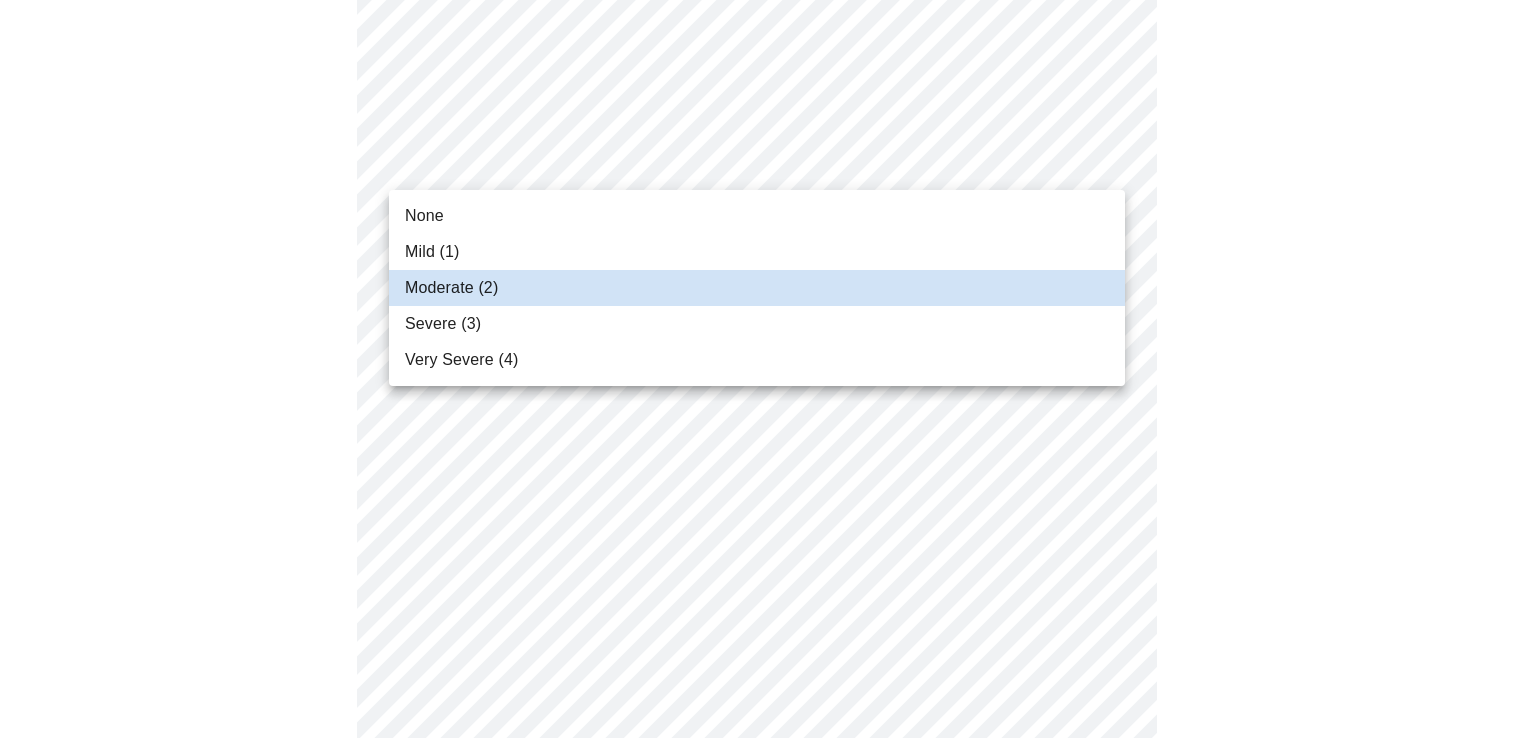 type 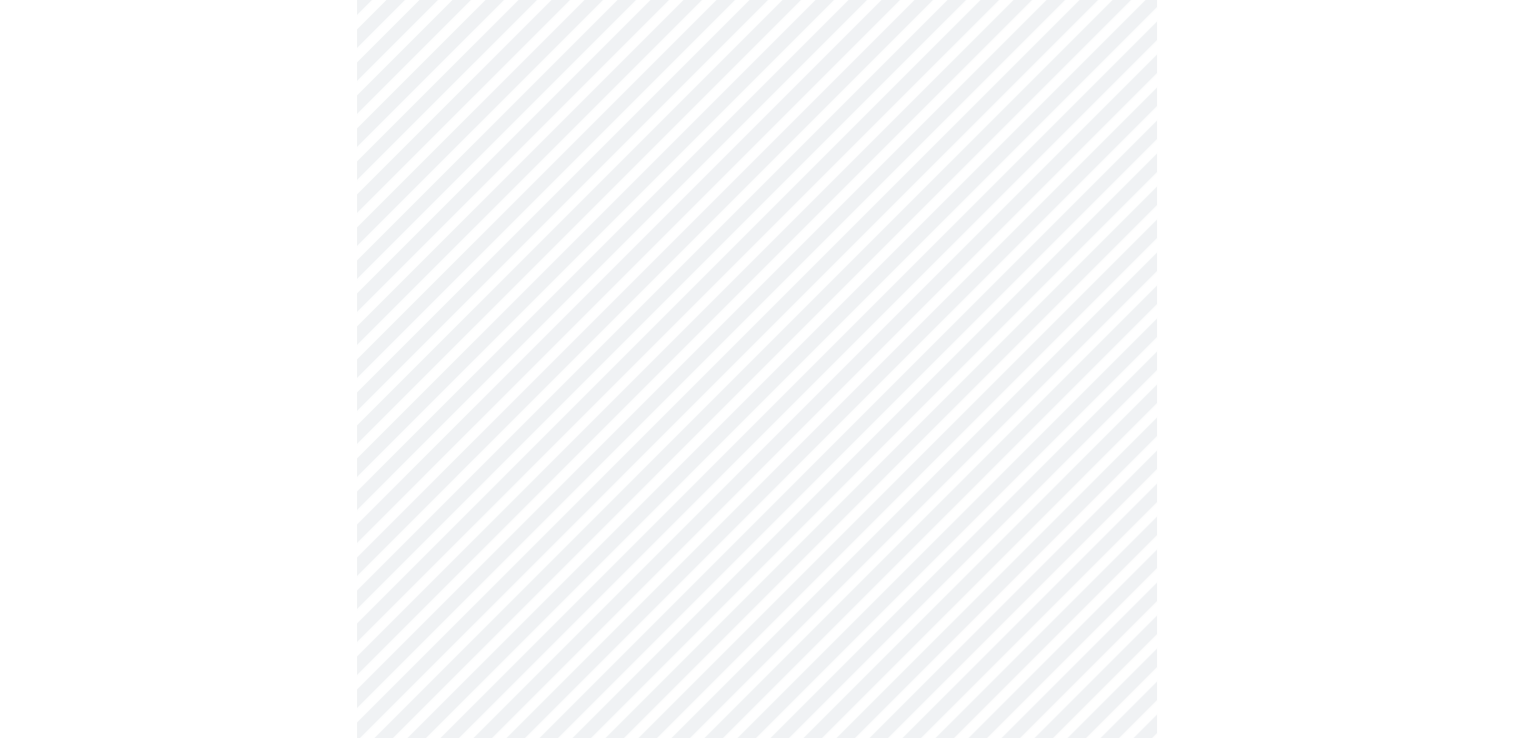 scroll, scrollTop: 1058, scrollLeft: 0, axis: vertical 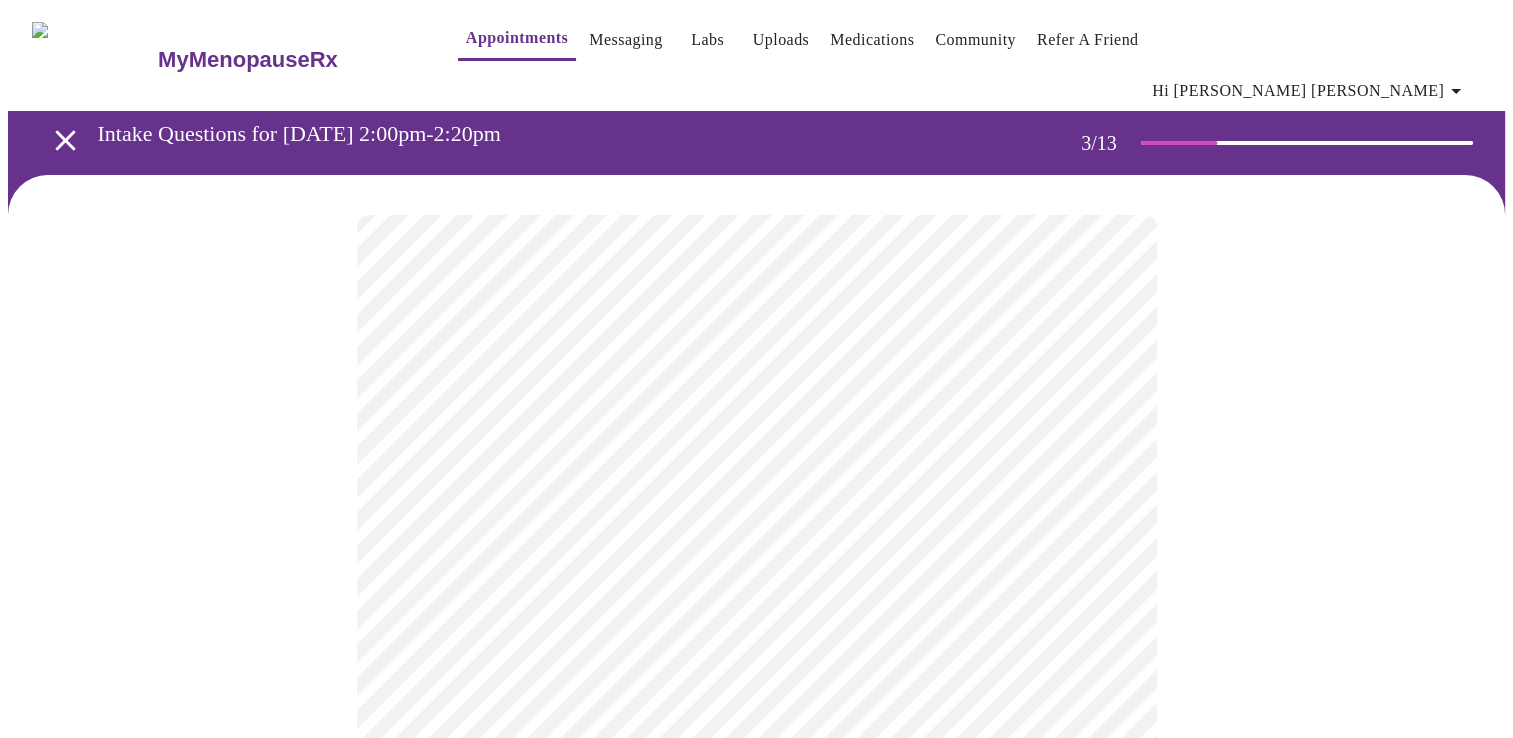 click on "MyMenopauseRx Appointments Messaging Labs Uploads Medications Community Refer a Friend Hi Gina Marie   Intake Questions for Tue, Jul 15th 2025 @ 2:00pm-2:20pm 3  /  13 Settings Billing Invoices Log out" at bounding box center (756, 1309) 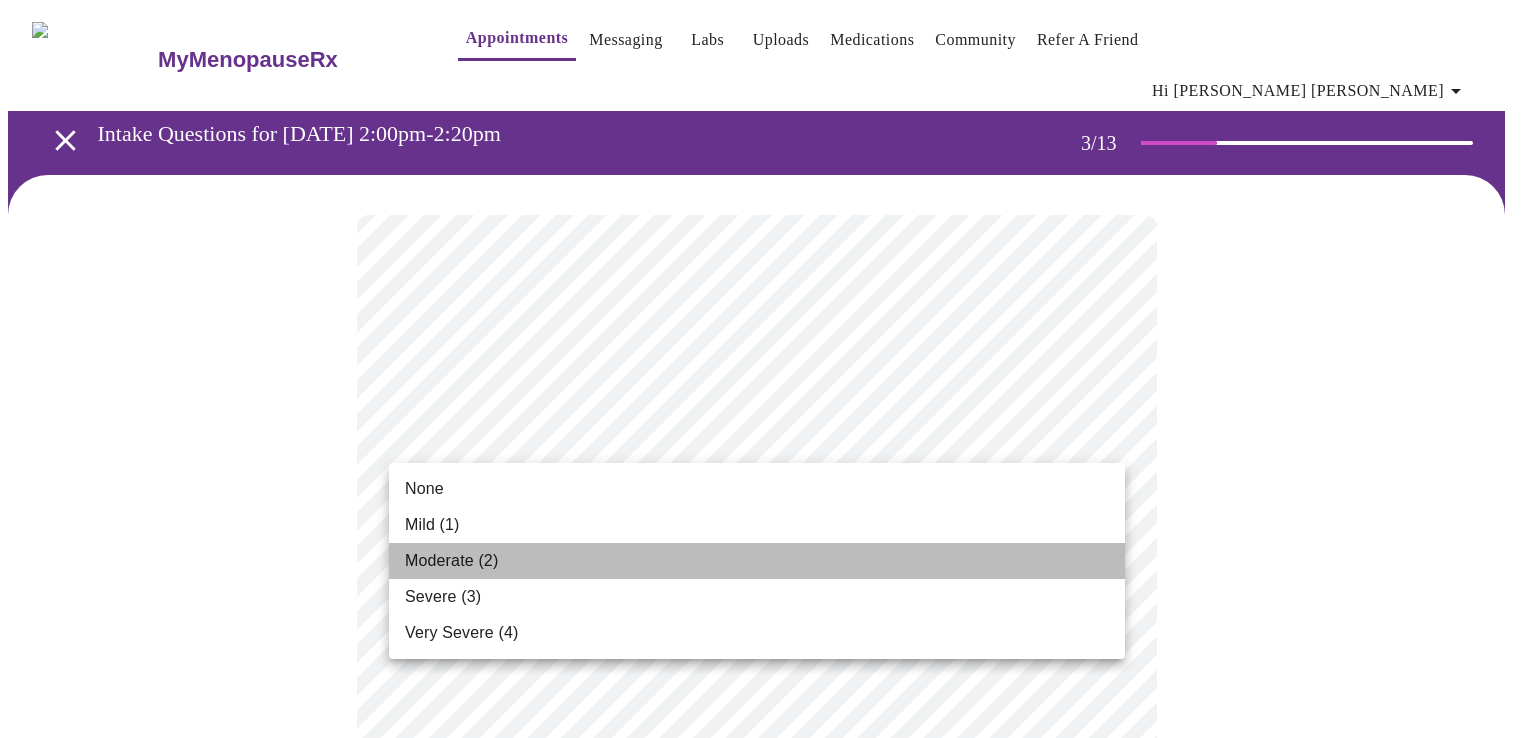 click on "Moderate (2)" at bounding box center (757, 561) 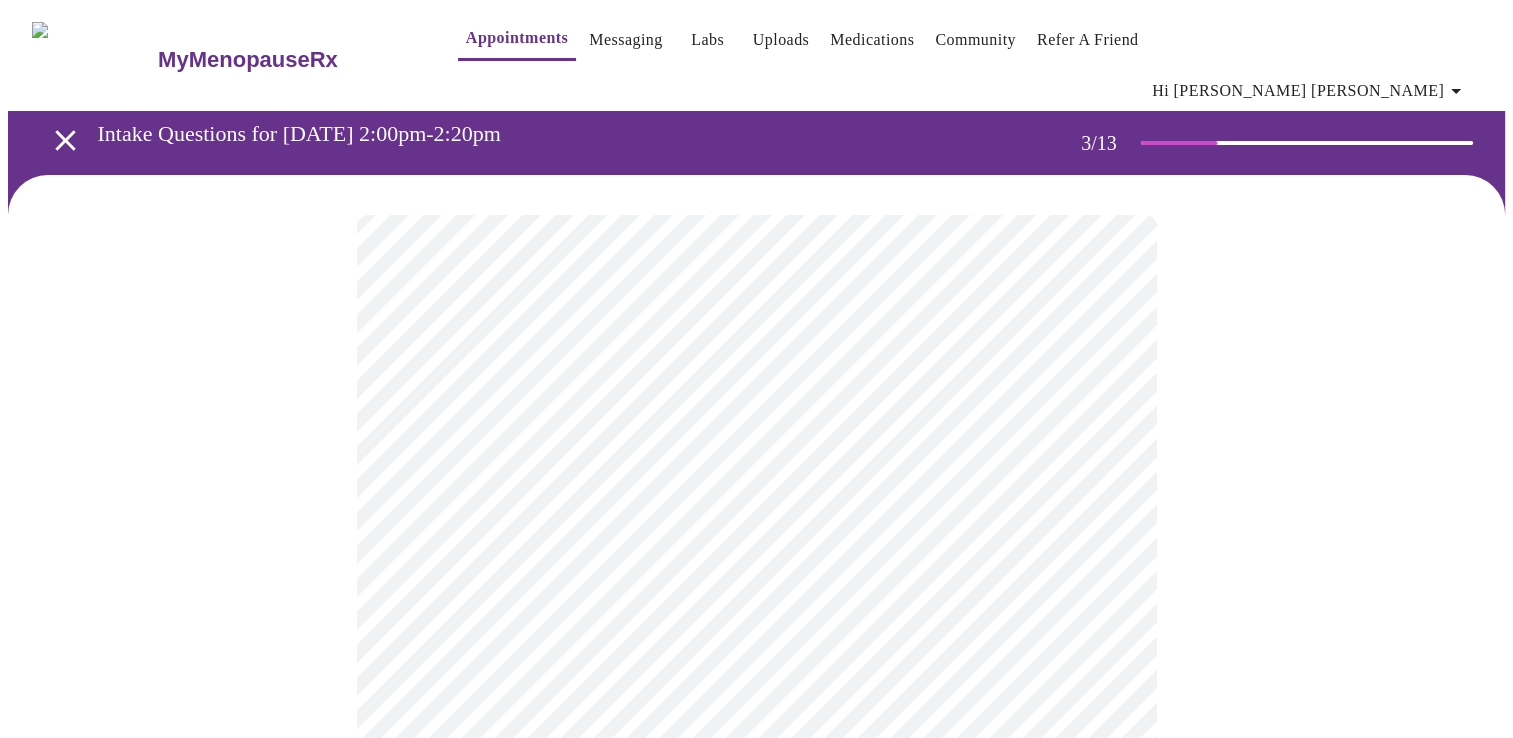click on "MyMenopauseRx Appointments Messaging Labs Uploads Medications Community Refer a Friend Hi Gina Marie   Intake Questions for Tue, Jul 15th 2025 @ 2:00pm-2:20pm 3  /  13 Settings Billing Invoices Log out" at bounding box center (756, 1295) 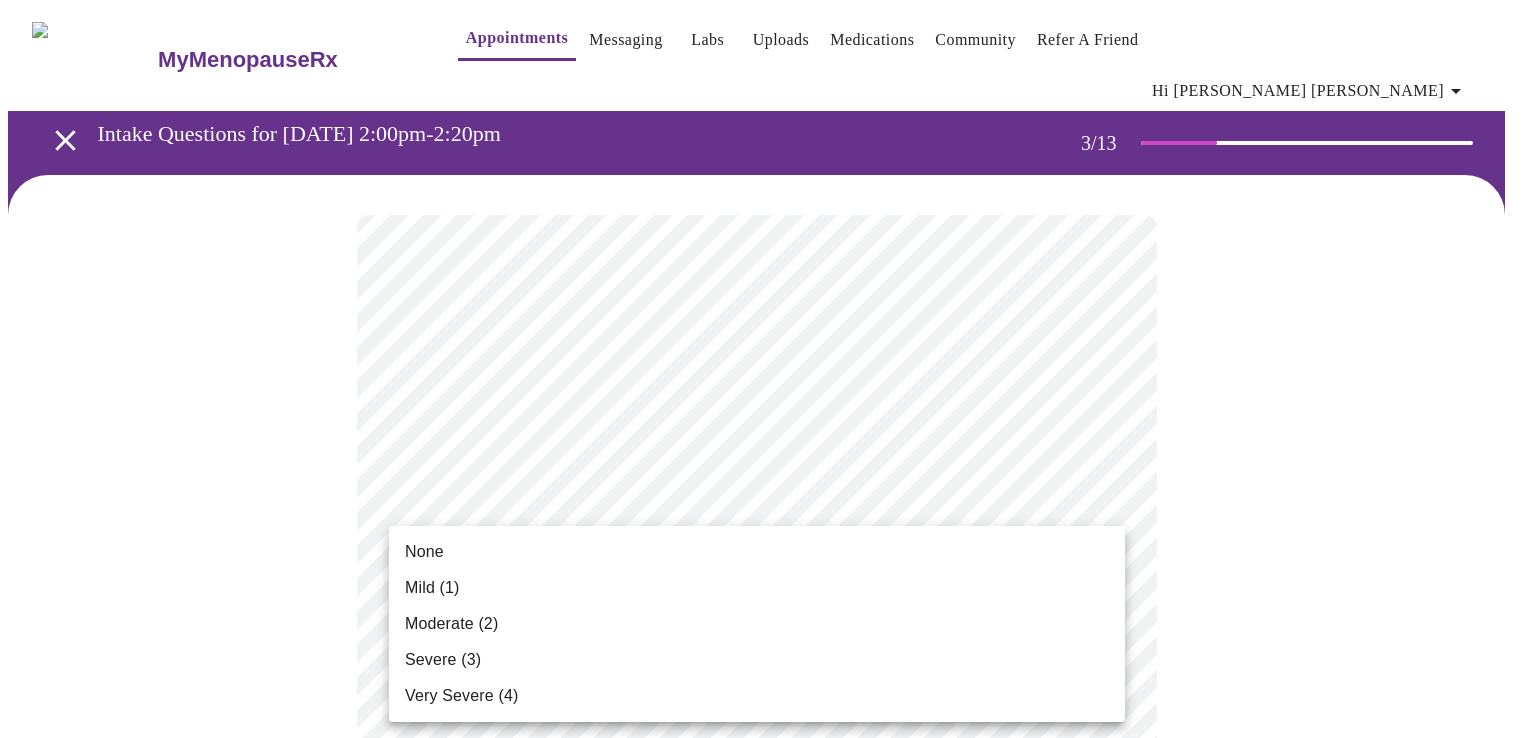 click on "Mild (1)" at bounding box center [757, 588] 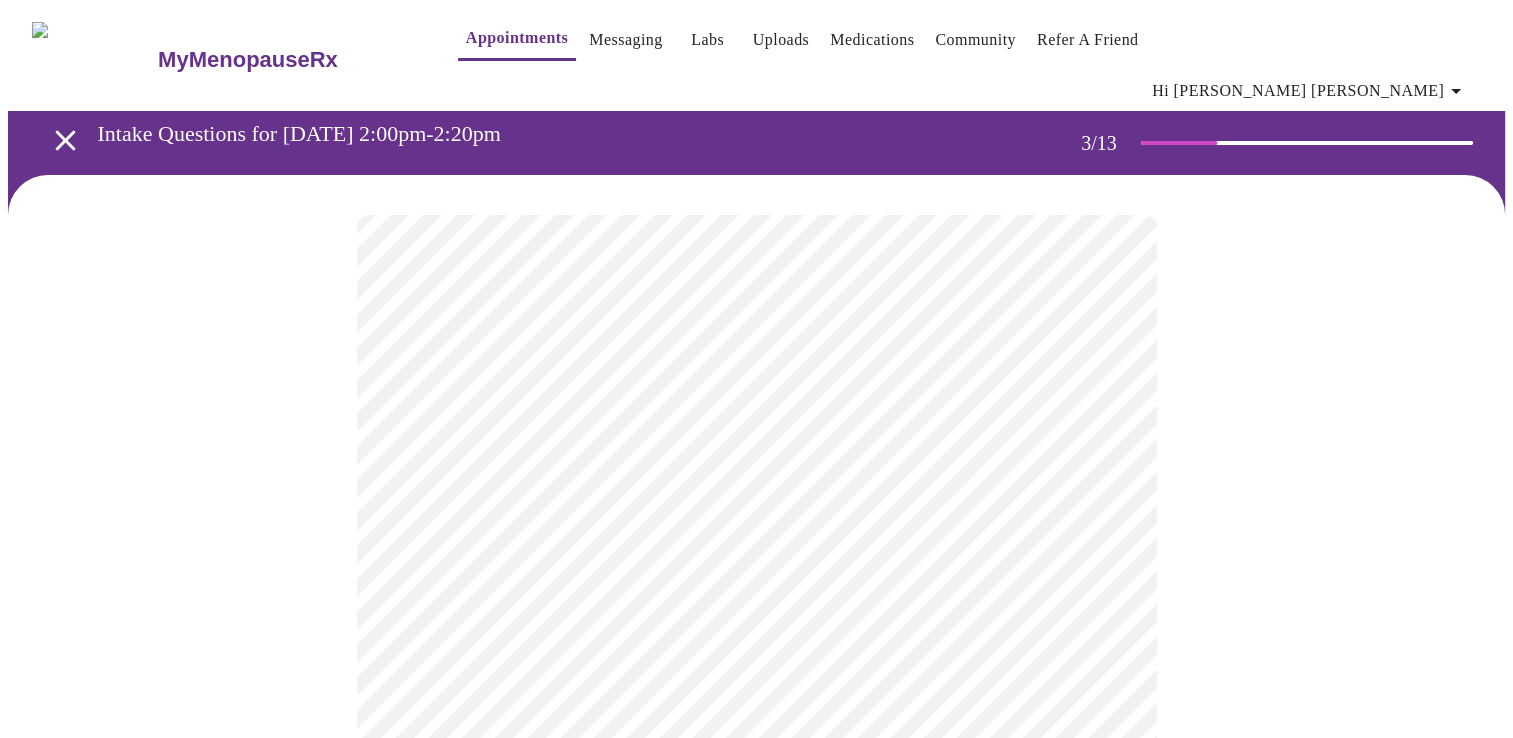 click on "MyMenopauseRx Appointments Messaging Labs Uploads Medications Community Refer a Friend Hi Gina Marie   Intake Questions for Tue, Jul 15th 2025 @ 2:00pm-2:20pm 3  /  13 Settings Billing Invoices Log out" at bounding box center (756, 1281) 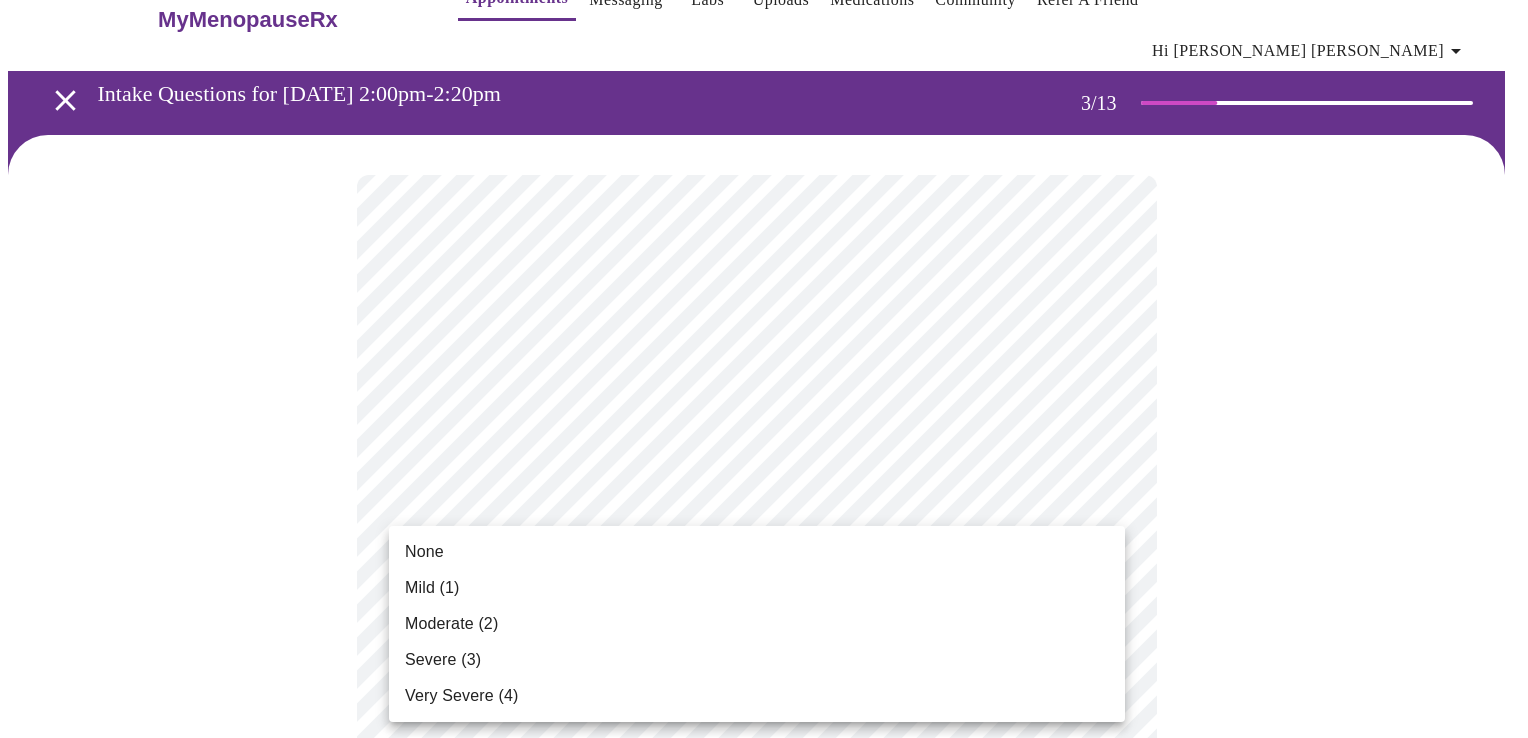 click on "Moderate (2)" at bounding box center (757, 624) 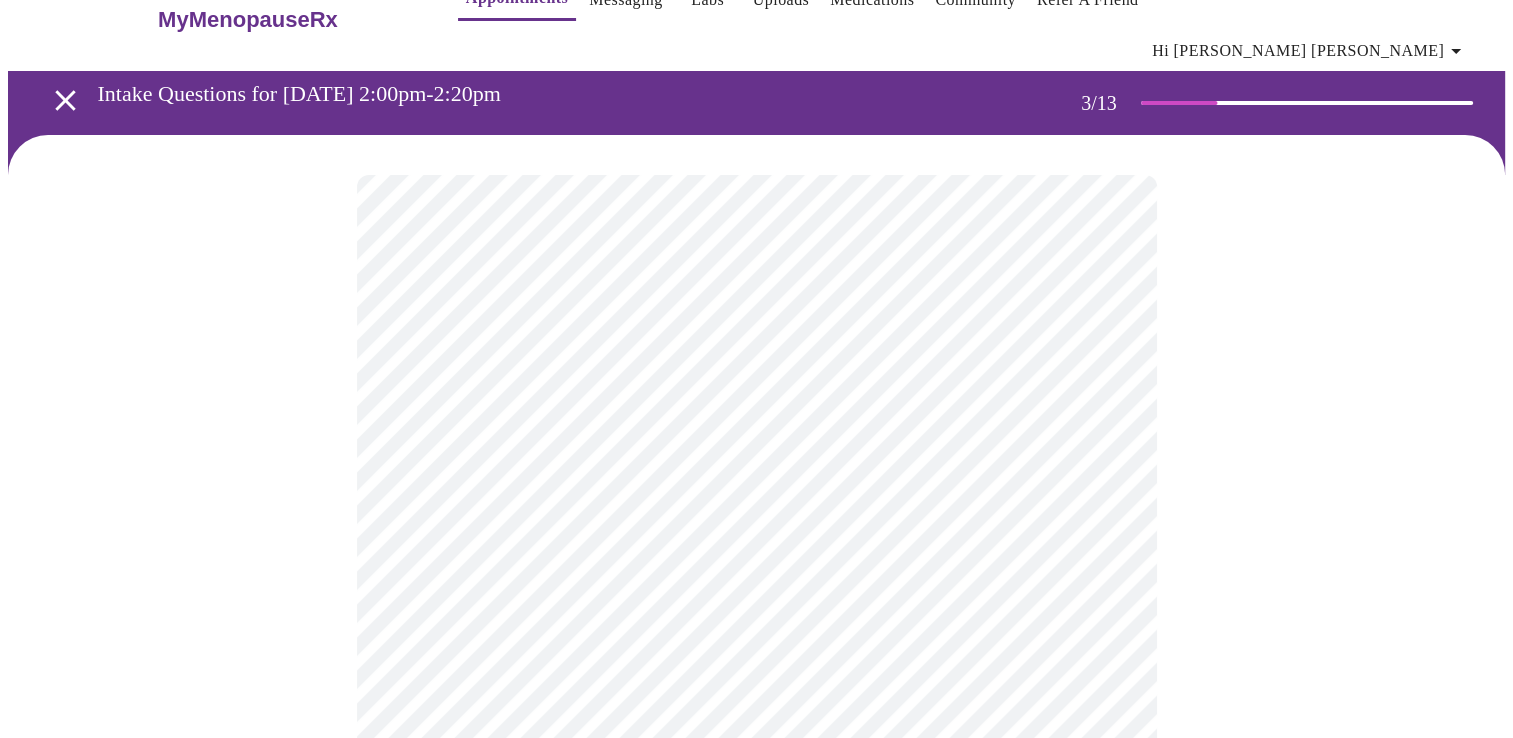 click at bounding box center (756, 1311) 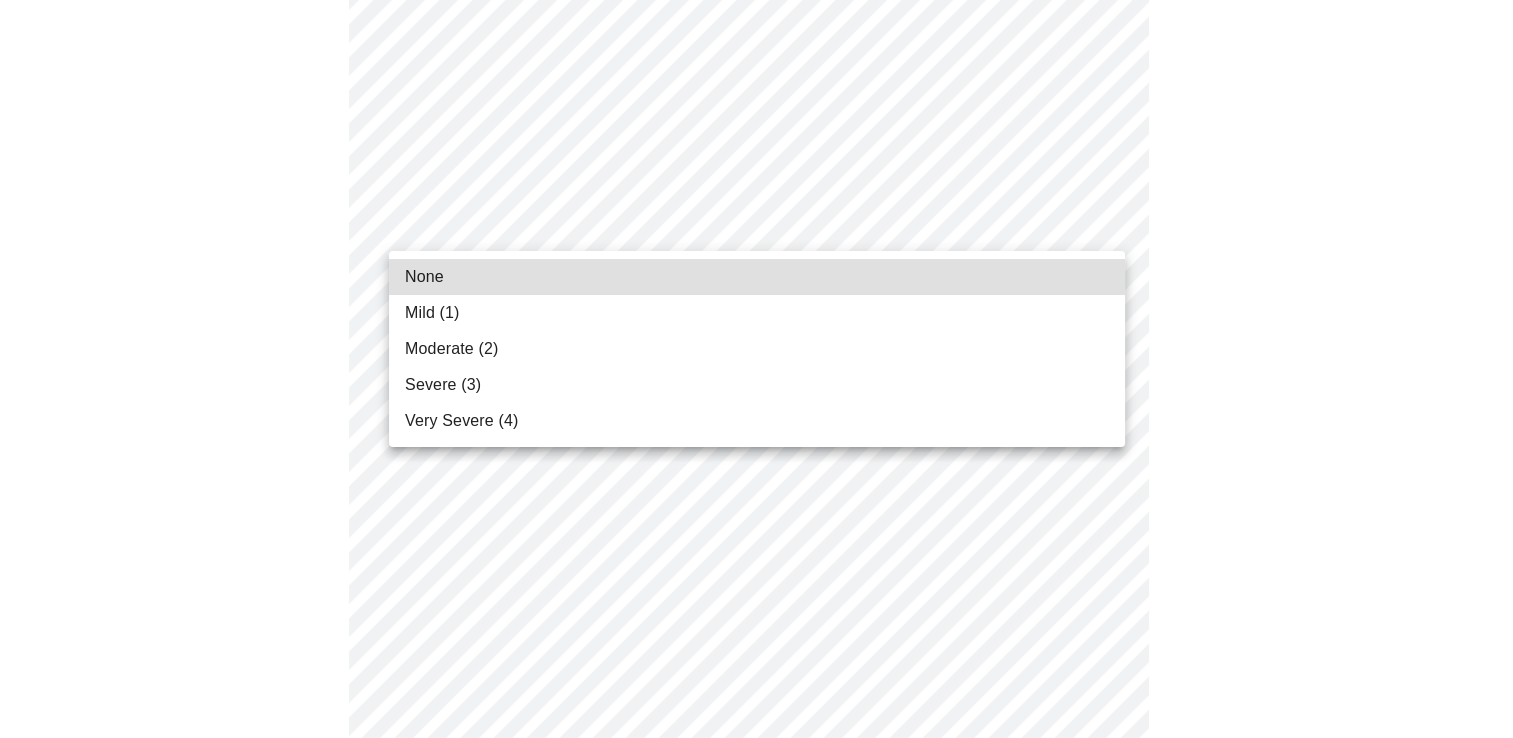 click on "MyMenopauseRx Appointments Messaging Labs Uploads Medications Community Refer a Friend Hi Gina Marie   Intake Questions for Tue, Jul 15th 2025 @ 2:00pm-2:20pm 3  /  13 Settings Billing Invoices Log out None Mild (1) Moderate (2) Severe (3) Very Severe (4)" at bounding box center [756, 581] 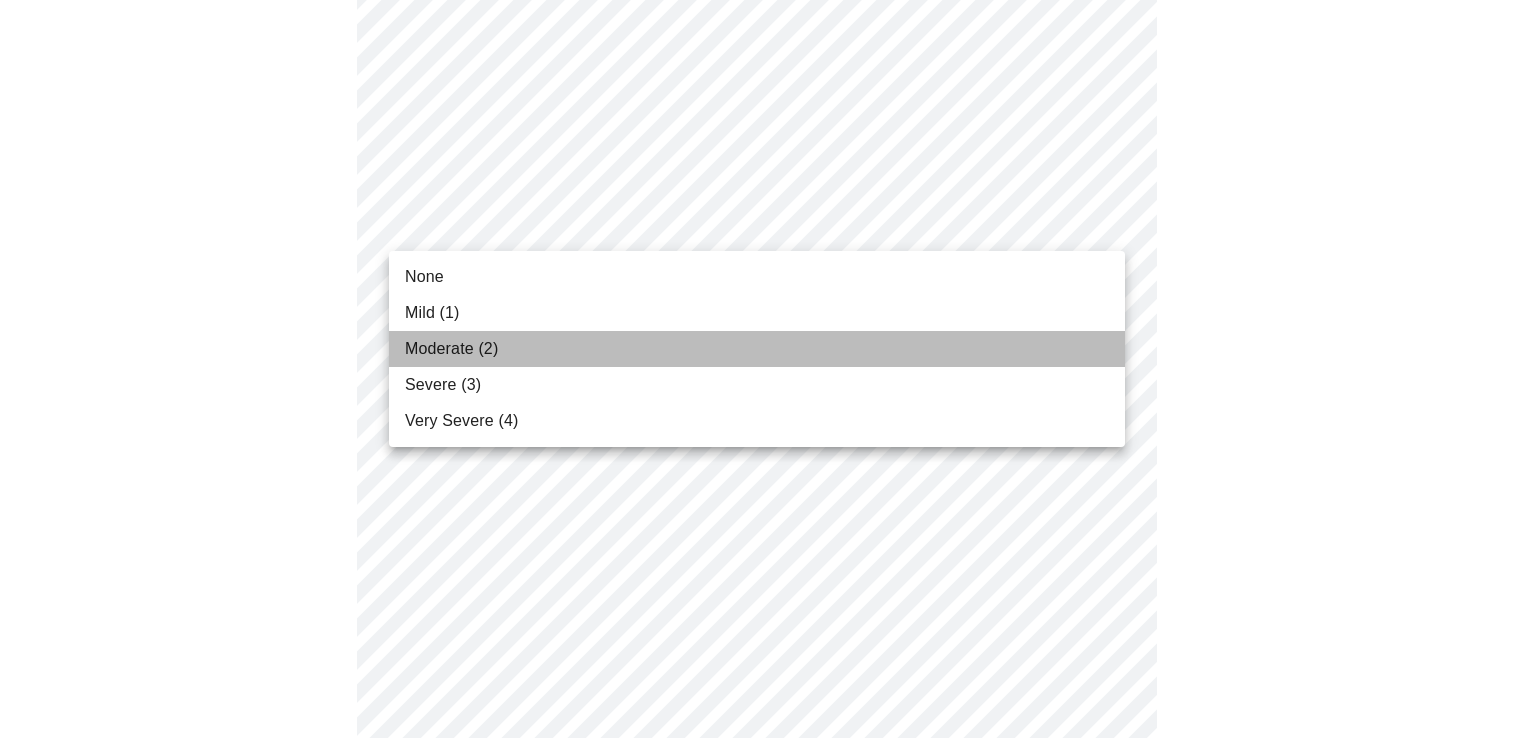 click on "Moderate (2)" at bounding box center (757, 349) 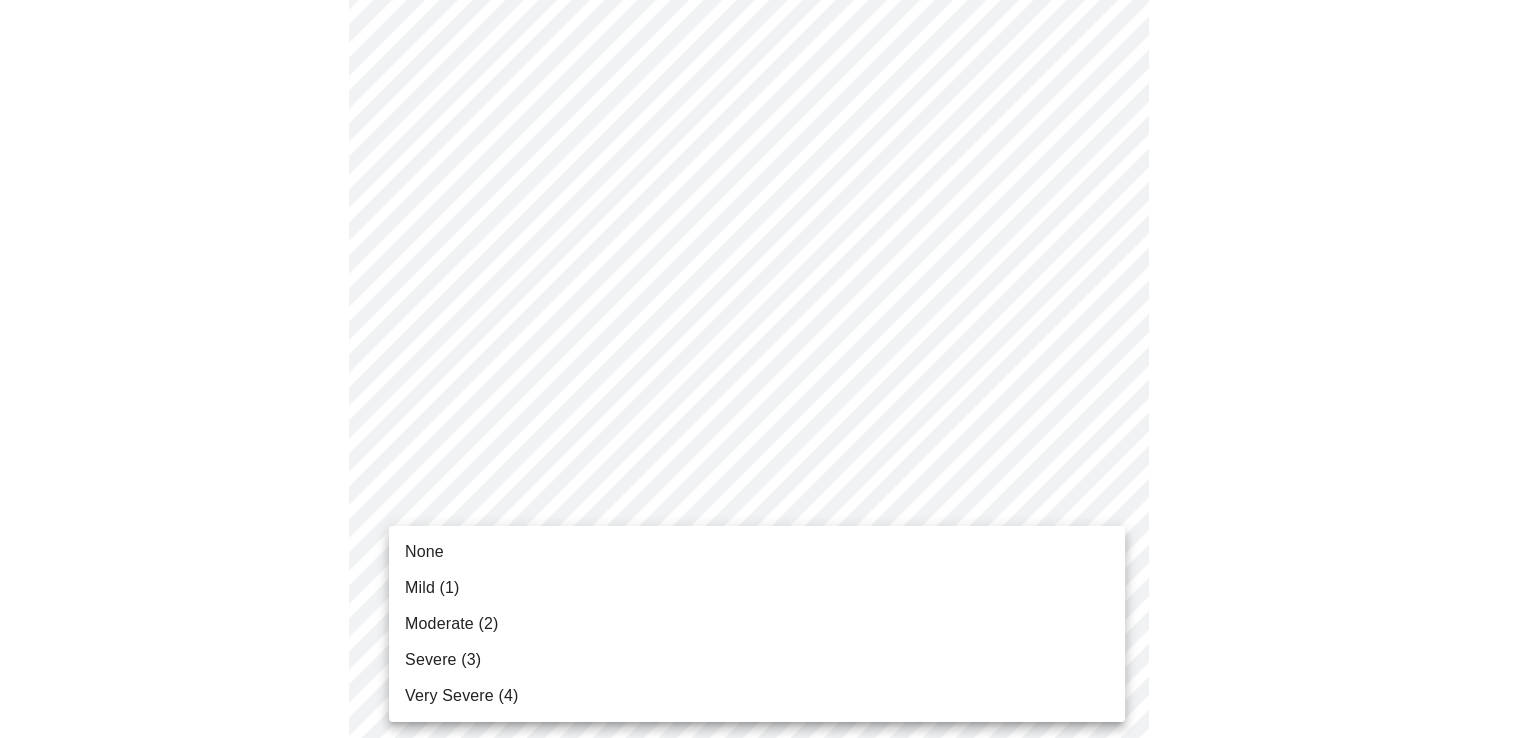 click on "MyMenopauseRx Appointments Messaging Labs Uploads Medications Community Refer a Friend Hi Gina Marie   Intake Questions for Tue, Jul 15th 2025 @ 2:00pm-2:20pm 3  /  13 Settings Billing Invoices Log out None Mild (1) Moderate (2) Severe (3) Very Severe (4)" at bounding box center [756, 567] 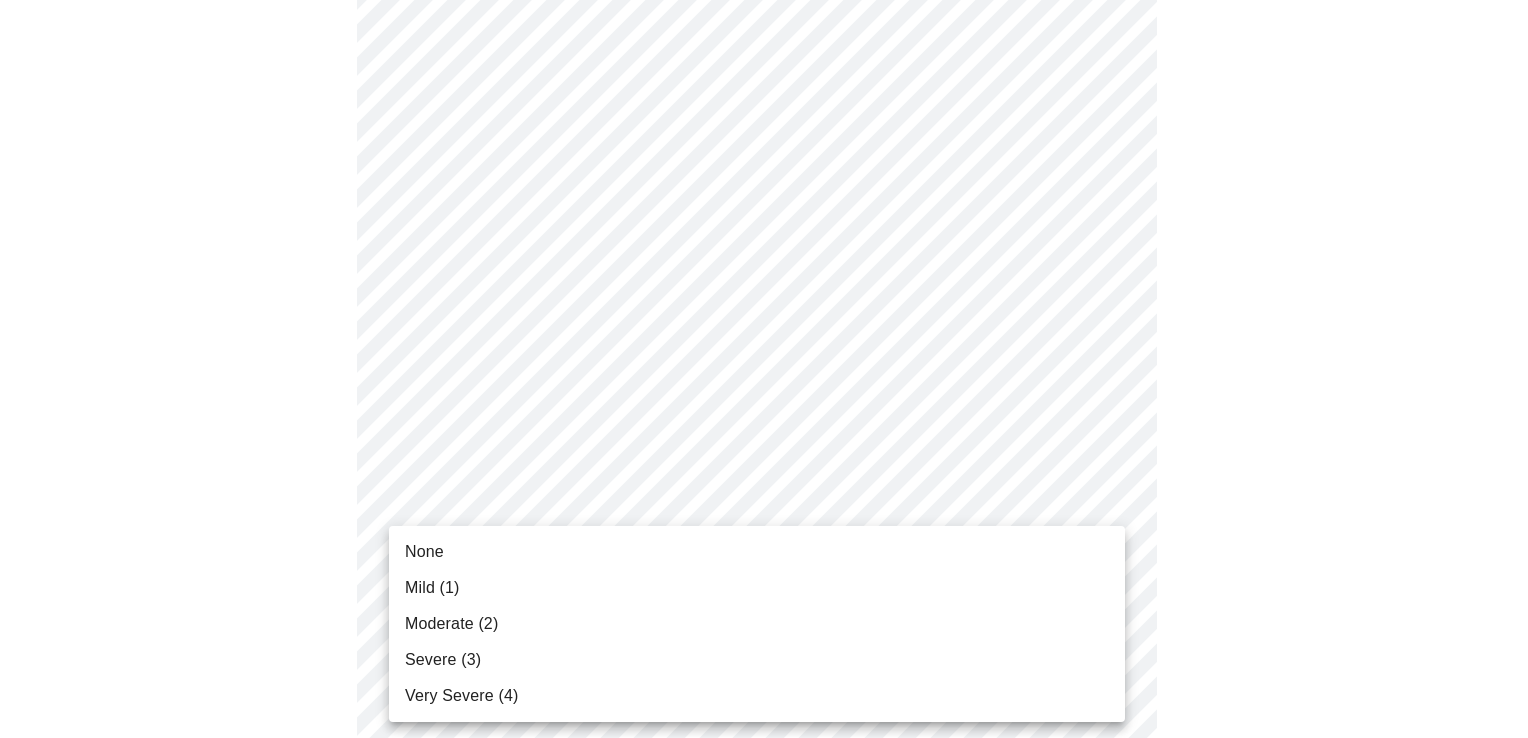 click on "Moderate (2)" at bounding box center (757, 624) 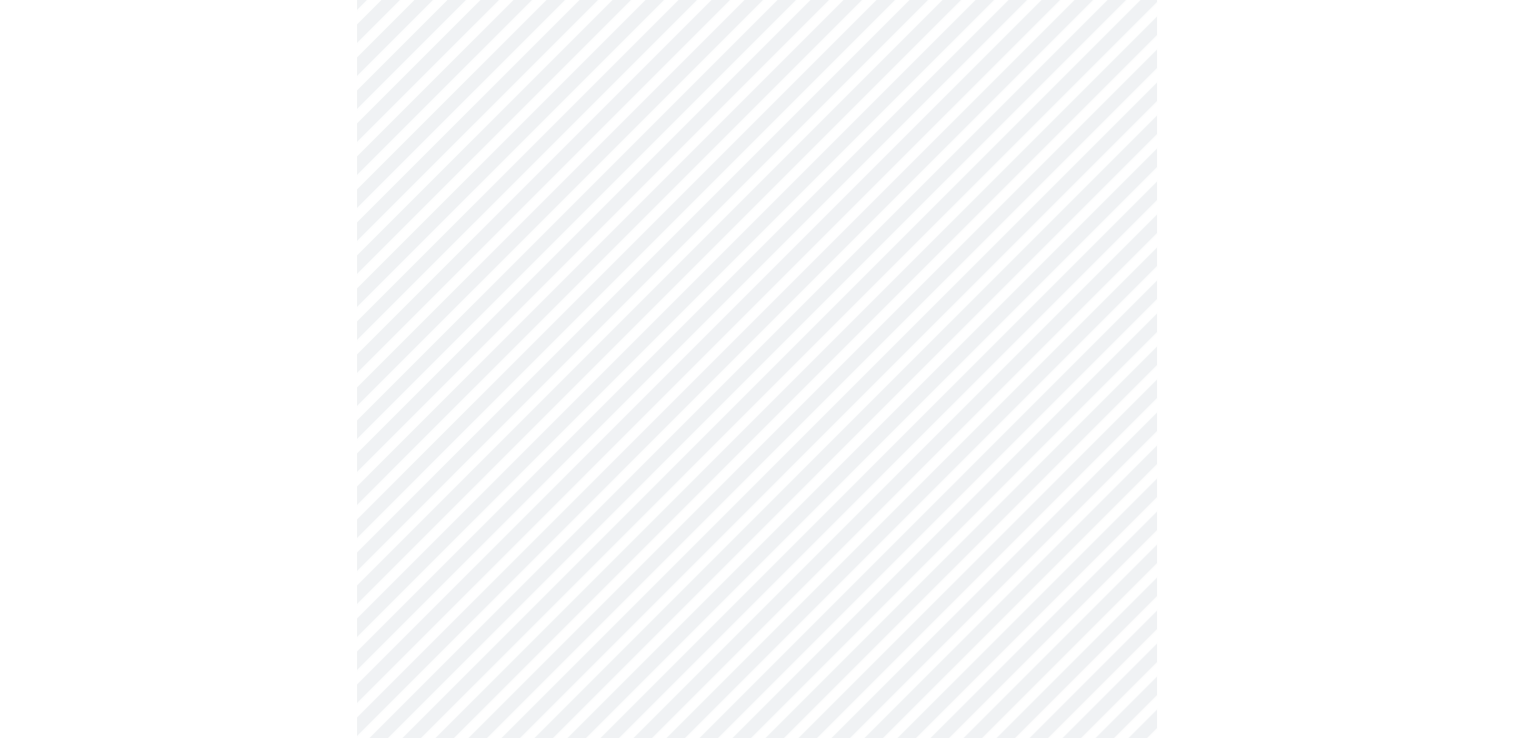 click on "MyMenopauseRx Appointments Messaging Labs Uploads Medications Community Refer a Friend Hi Gina Marie   Intake Questions for Tue, Jul 15th 2025 @ 2:00pm-2:20pm 3  /  13 Settings Billing Invoices Log out" at bounding box center [756, 553] 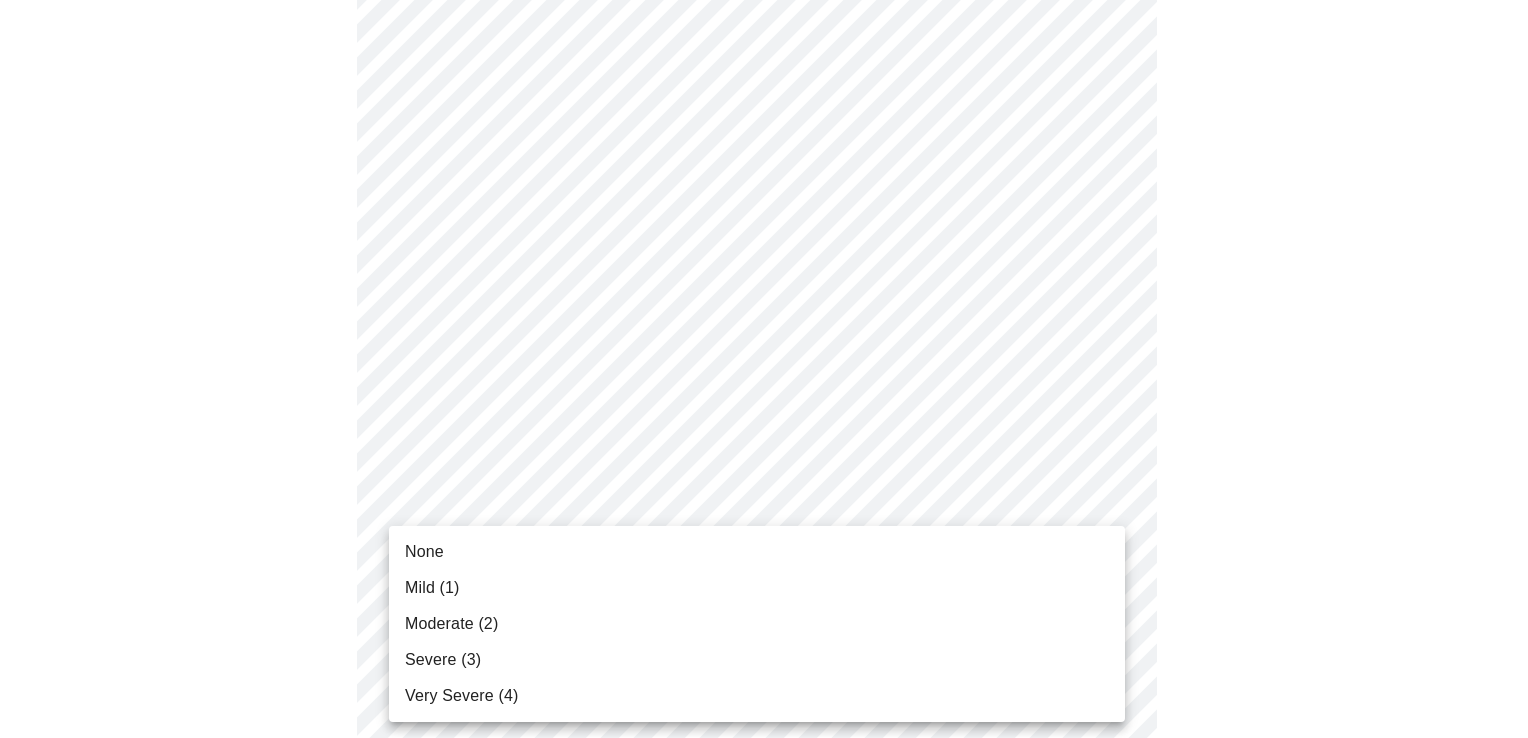 click on "Moderate (2)" at bounding box center [757, 624] 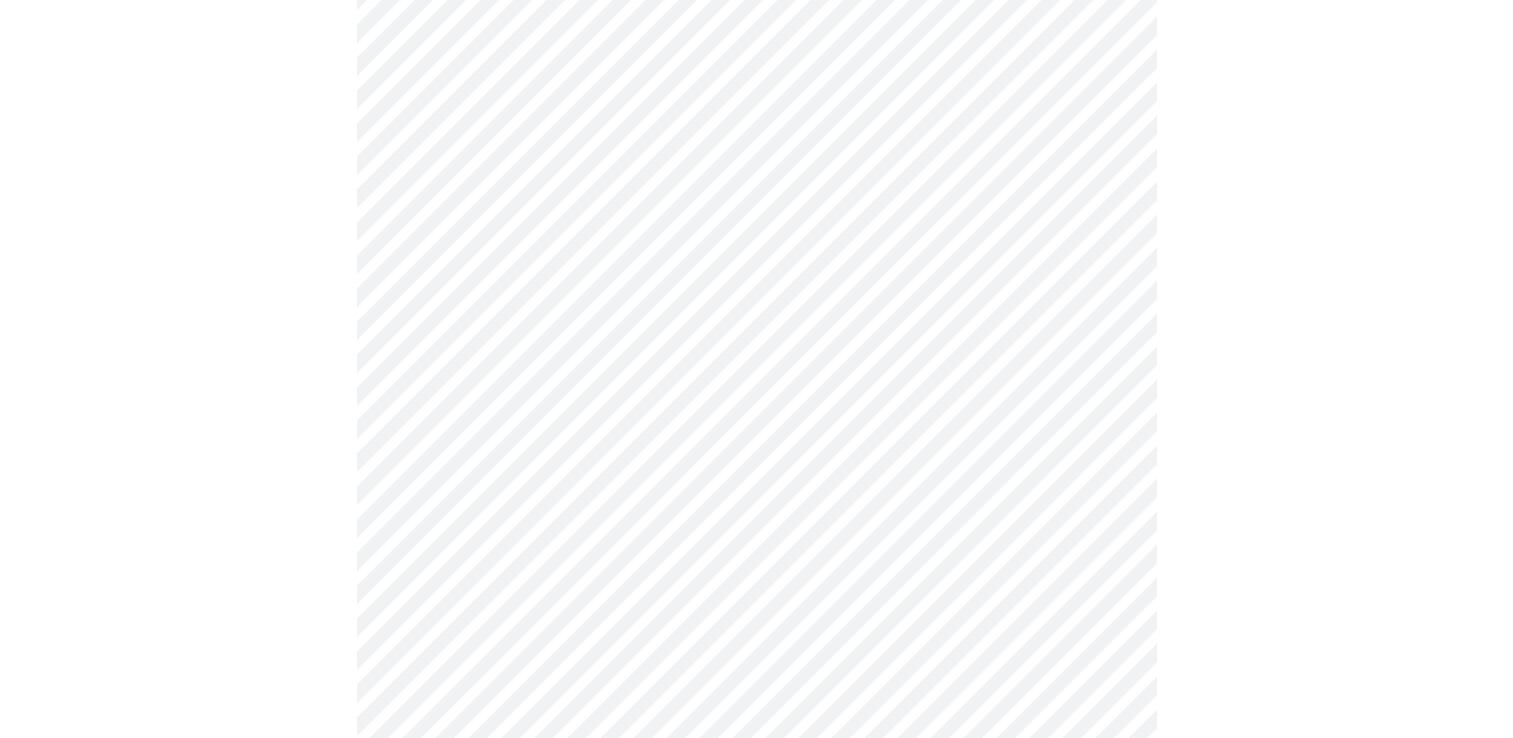 click at bounding box center [756, 623] 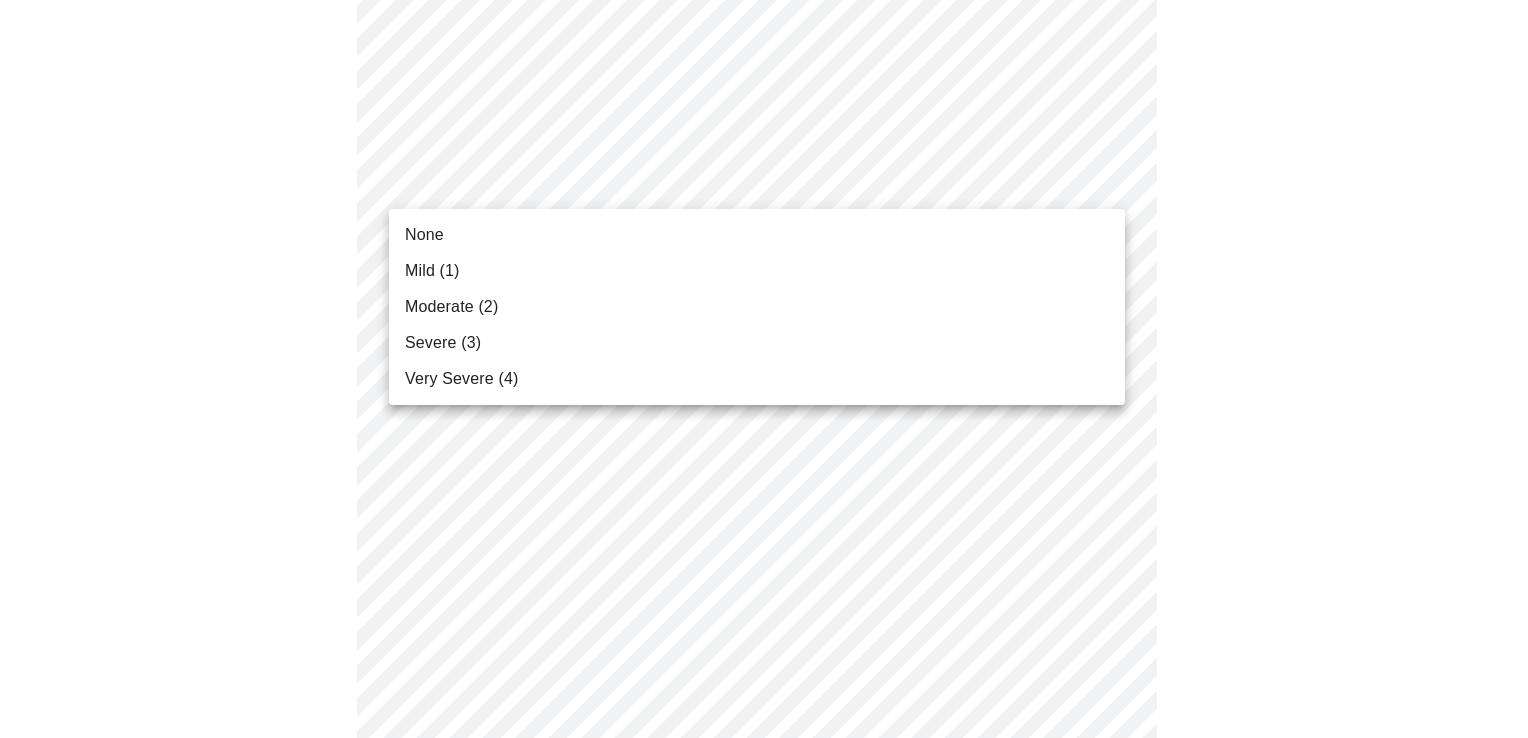 click on "MyMenopauseRx Appointments Messaging Labs Uploads Medications Community Refer a Friend Hi Gina Marie   Intake Questions for Tue, Jul 15th 2025 @ 2:00pm-2:20pm 3  /  13 Settings Billing Invoices Log out None Mild (1) Moderate (2) Severe (3) Very Severe (4)" at bounding box center [764, -107] 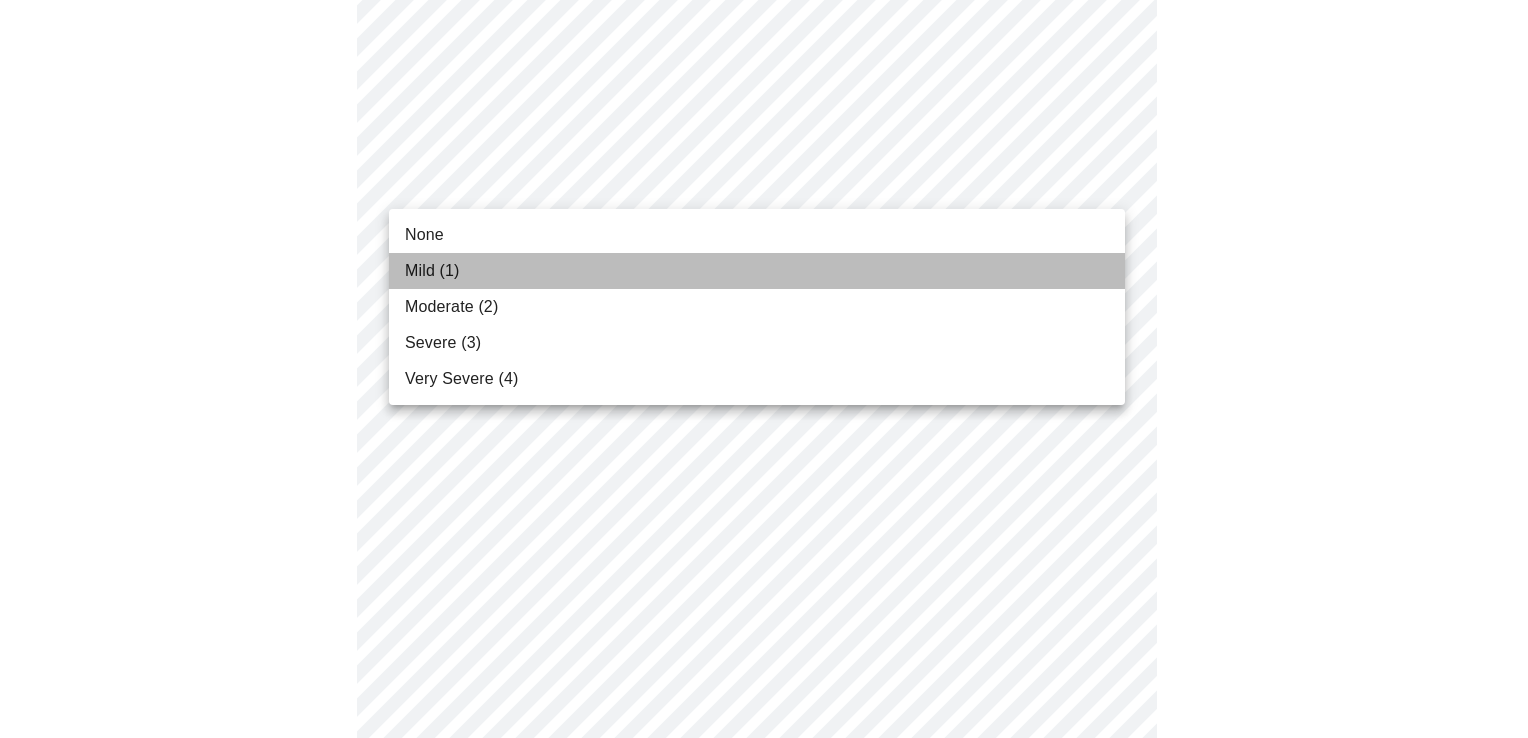 click on "Mild (1)" at bounding box center (757, 271) 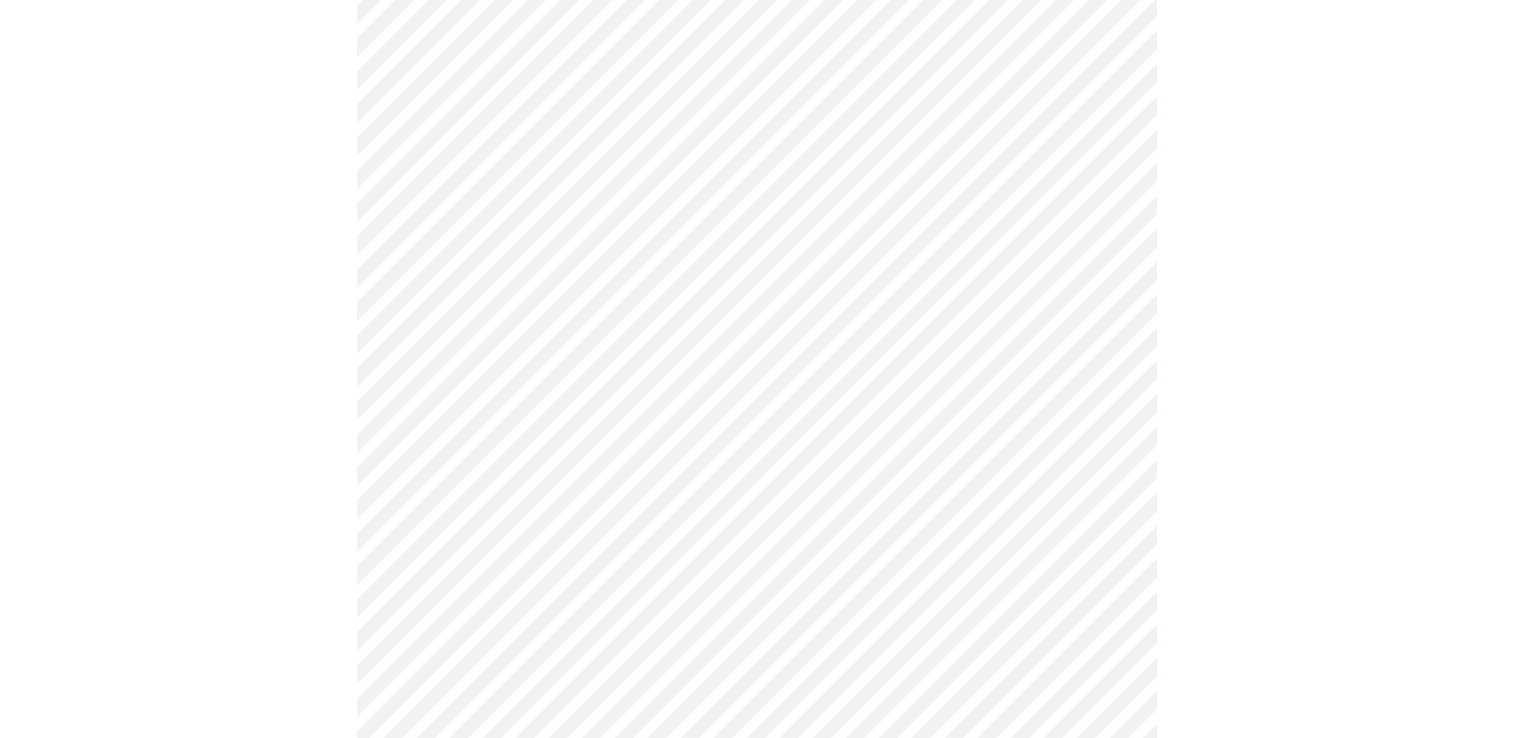click at bounding box center [756, -37] 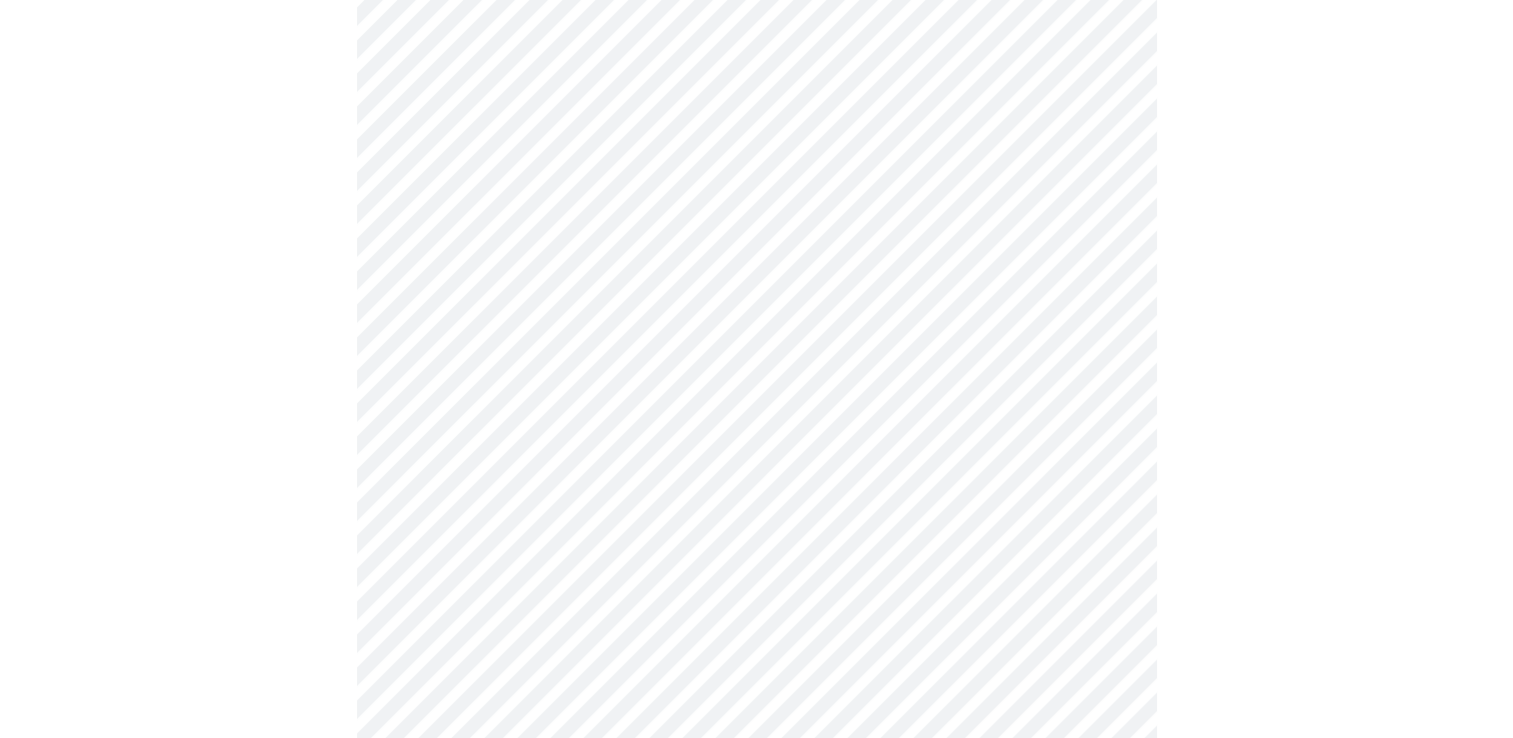 scroll, scrollTop: 960, scrollLeft: 0, axis: vertical 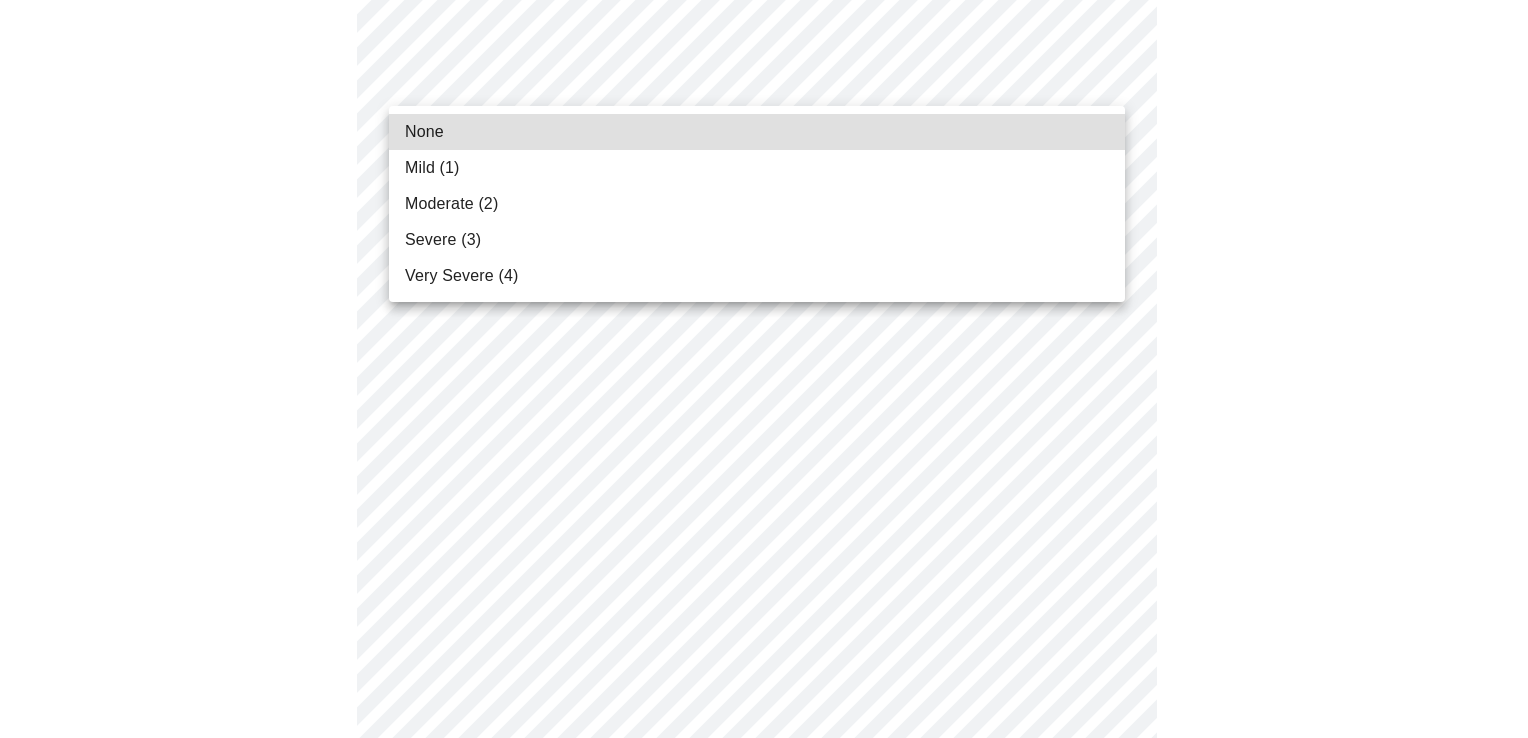 click on "MyMenopauseRx Appointments Messaging Labs Uploads Medications Community Refer a Friend Hi Gina Marie   Intake Questions for Tue, Jul 15th 2025 @ 2:00pm-2:20pm 3  /  13 Settings Billing Invoices Log out None Mild (1) Moderate (2) Severe (3) Very Severe (4)" at bounding box center [764, 251] 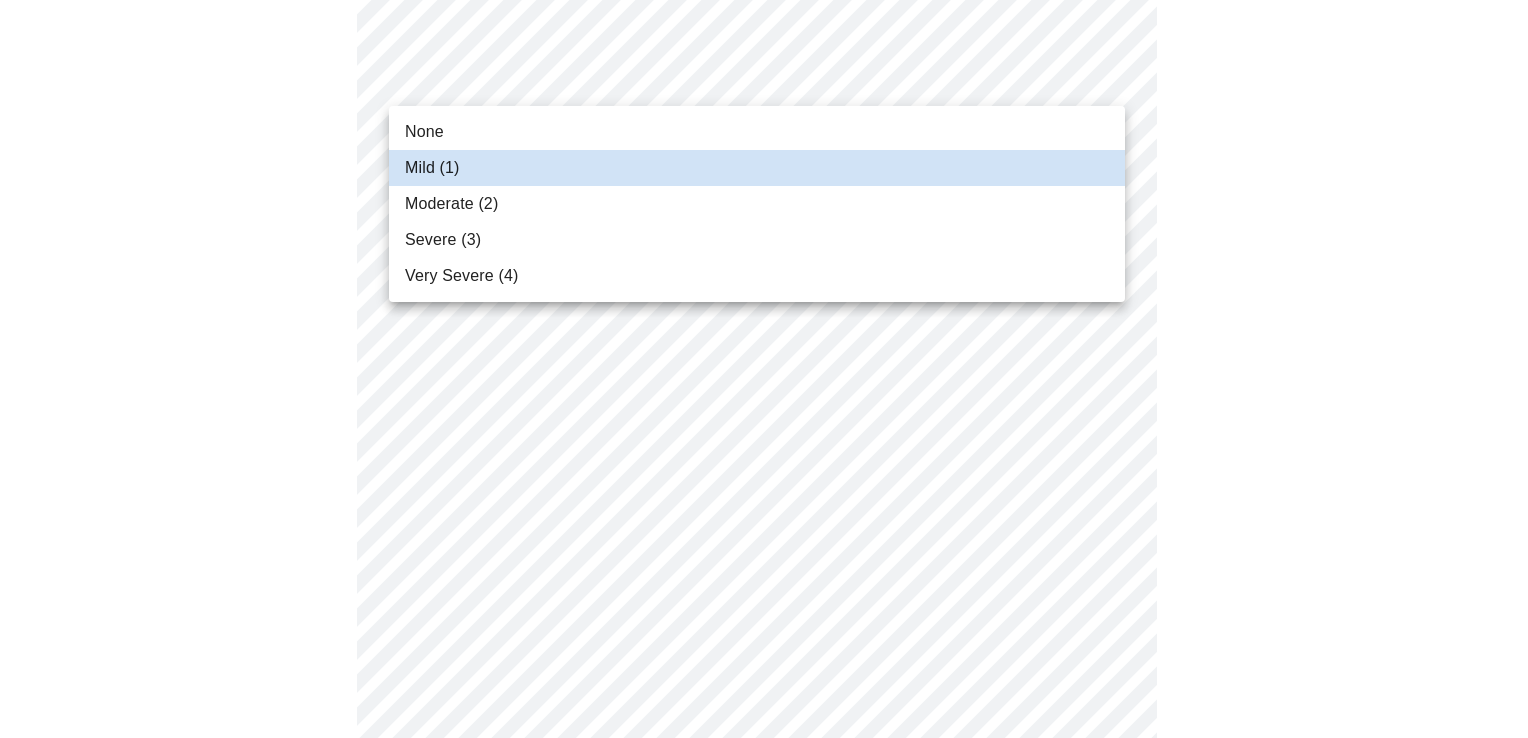 type 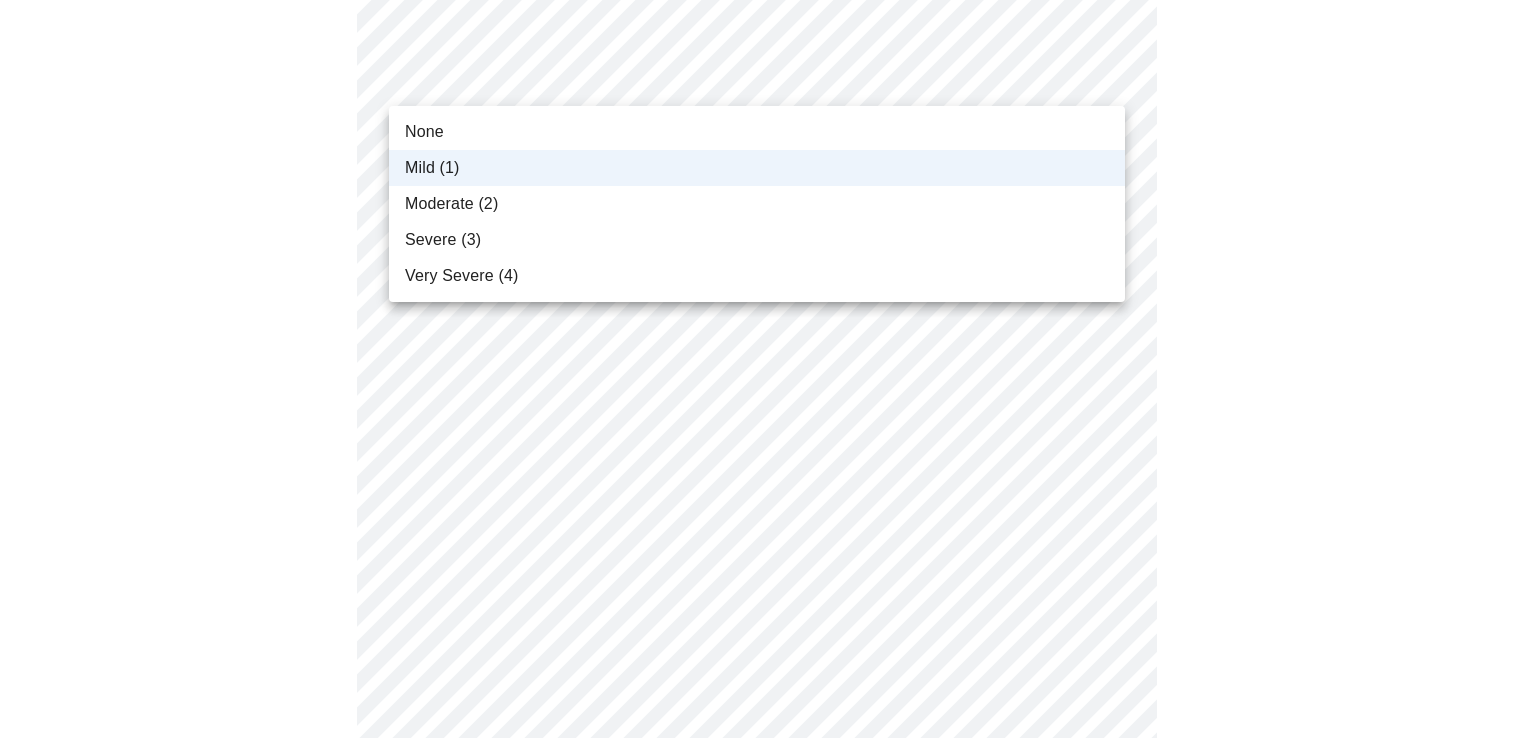 click on "Mild (1)" at bounding box center (757, 168) 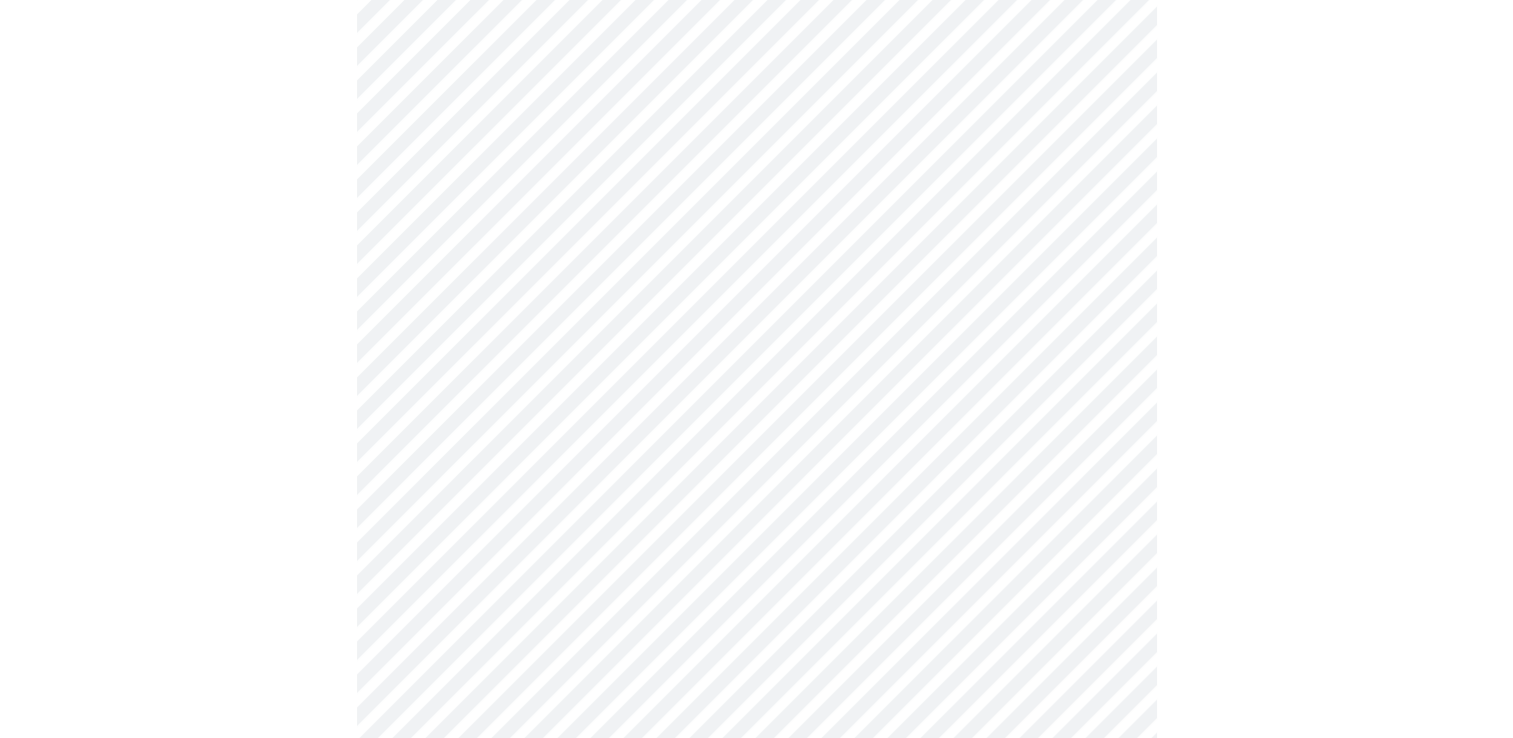 click at bounding box center [756, 321] 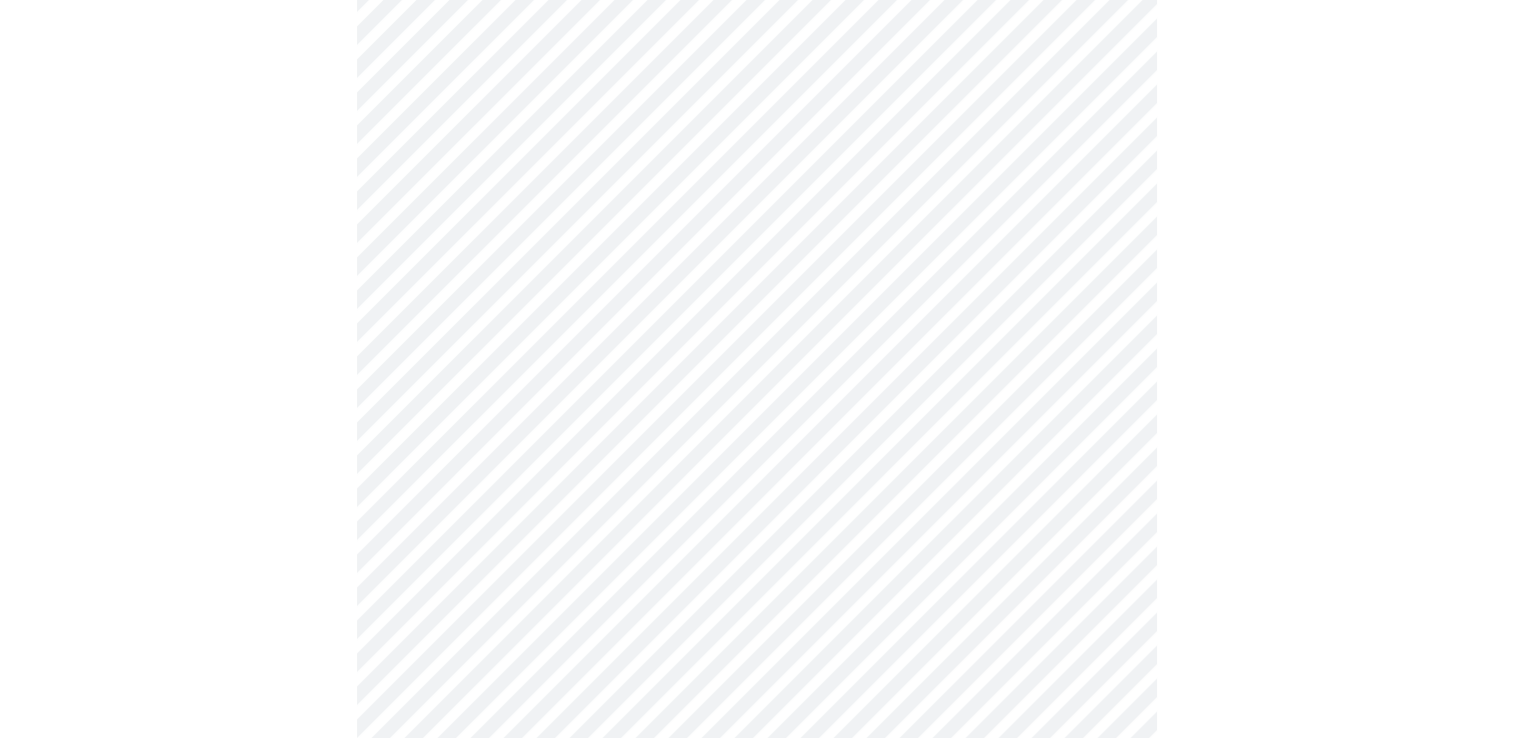 scroll, scrollTop: 520, scrollLeft: 0, axis: vertical 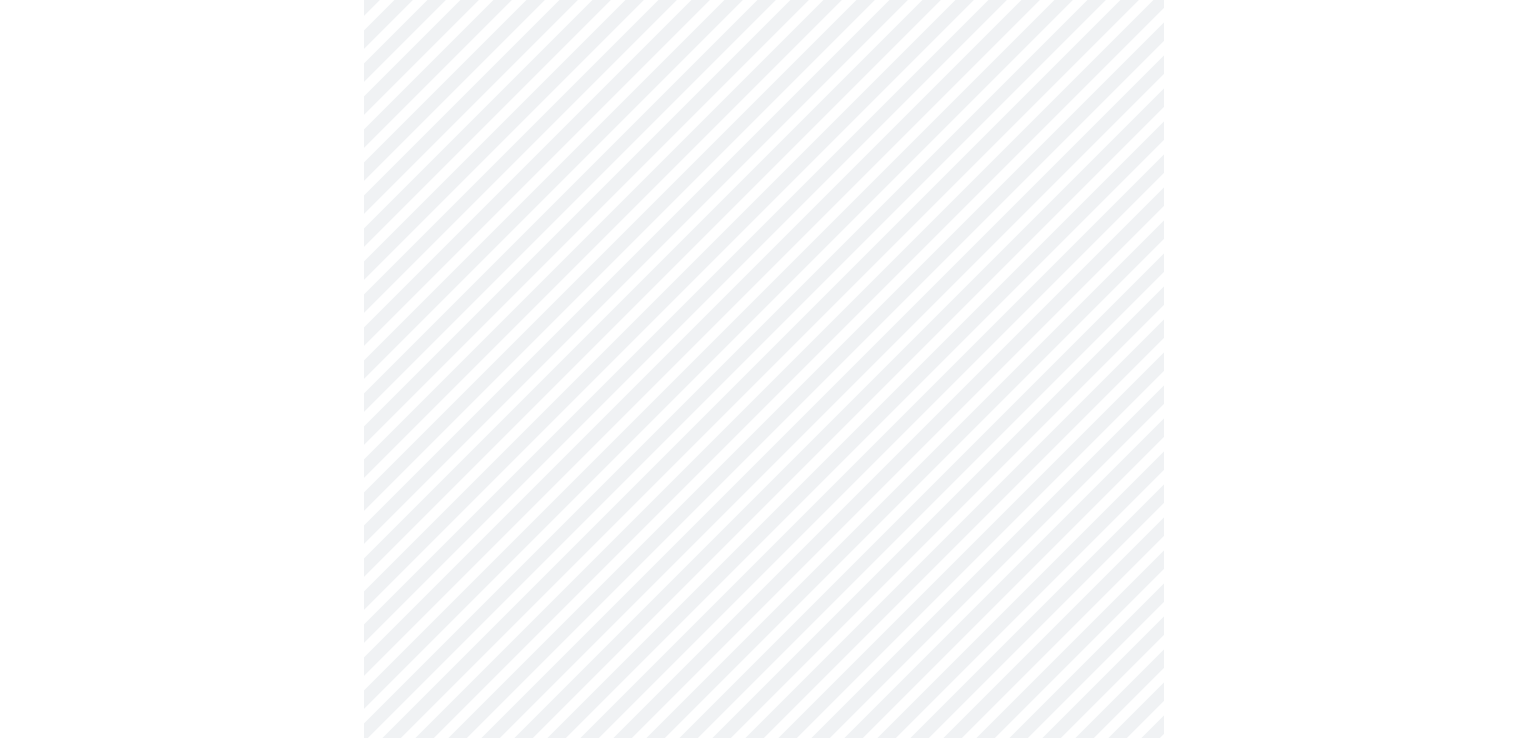click on "MyMenopauseRx Appointments Messaging Labs Uploads Medications Community Refer a Friend Hi Gina Marie   Intake Questions for Tue, Jul 15th 2025 @ 2:00pm-2:20pm 4  /  13 Settings Billing Invoices Log out" at bounding box center [764, 433] 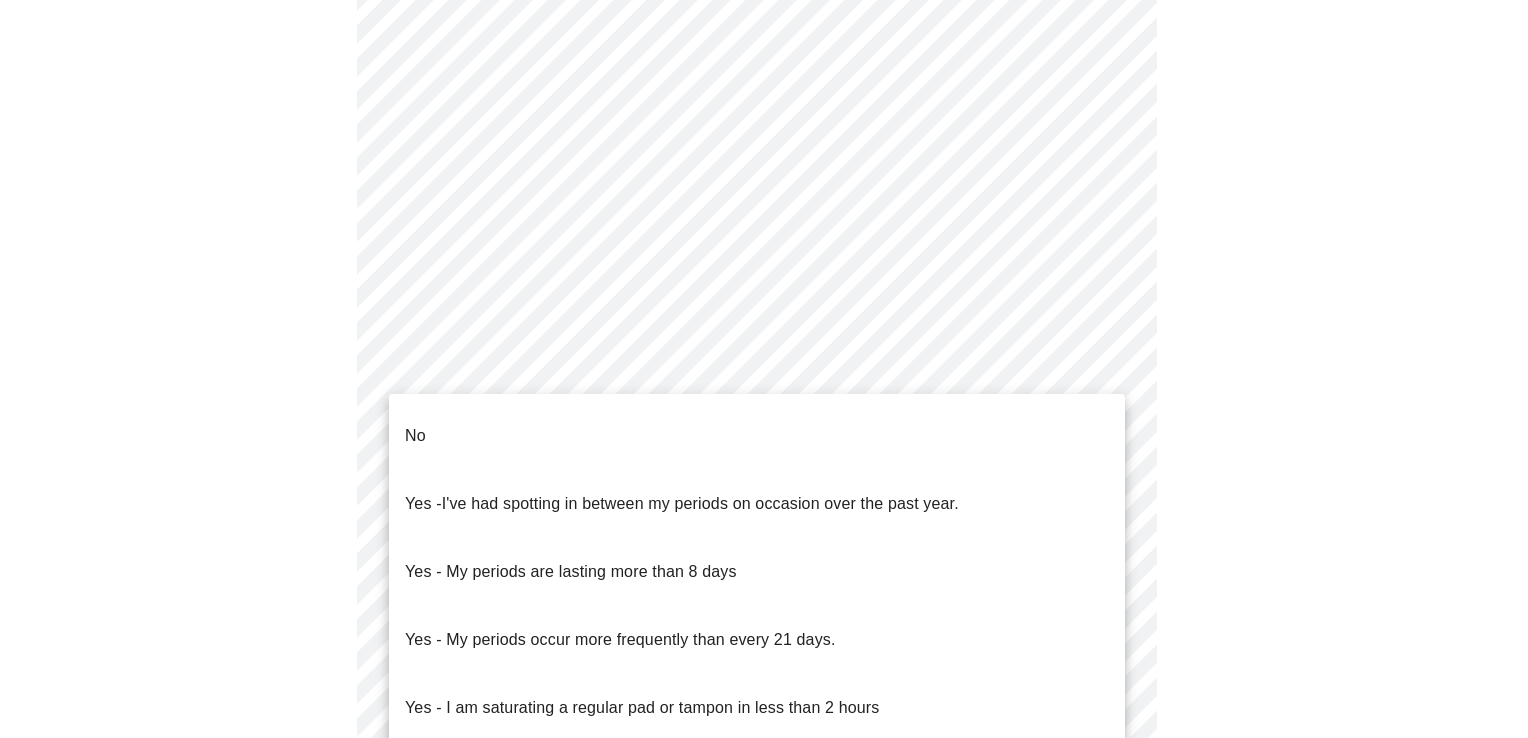 click on "No
Yes -  I've had spotting in between my periods on occasion over the past year.
Yes - My periods are lasting more than 8 days
Yes - My periods occur more frequently than every 21 days.
Yes - I am saturating a regular pad or tampon in less than 2 hours
Yes - I had bleeding or spotting (even a tinge) after going 12 months without a period" at bounding box center (757, 606) 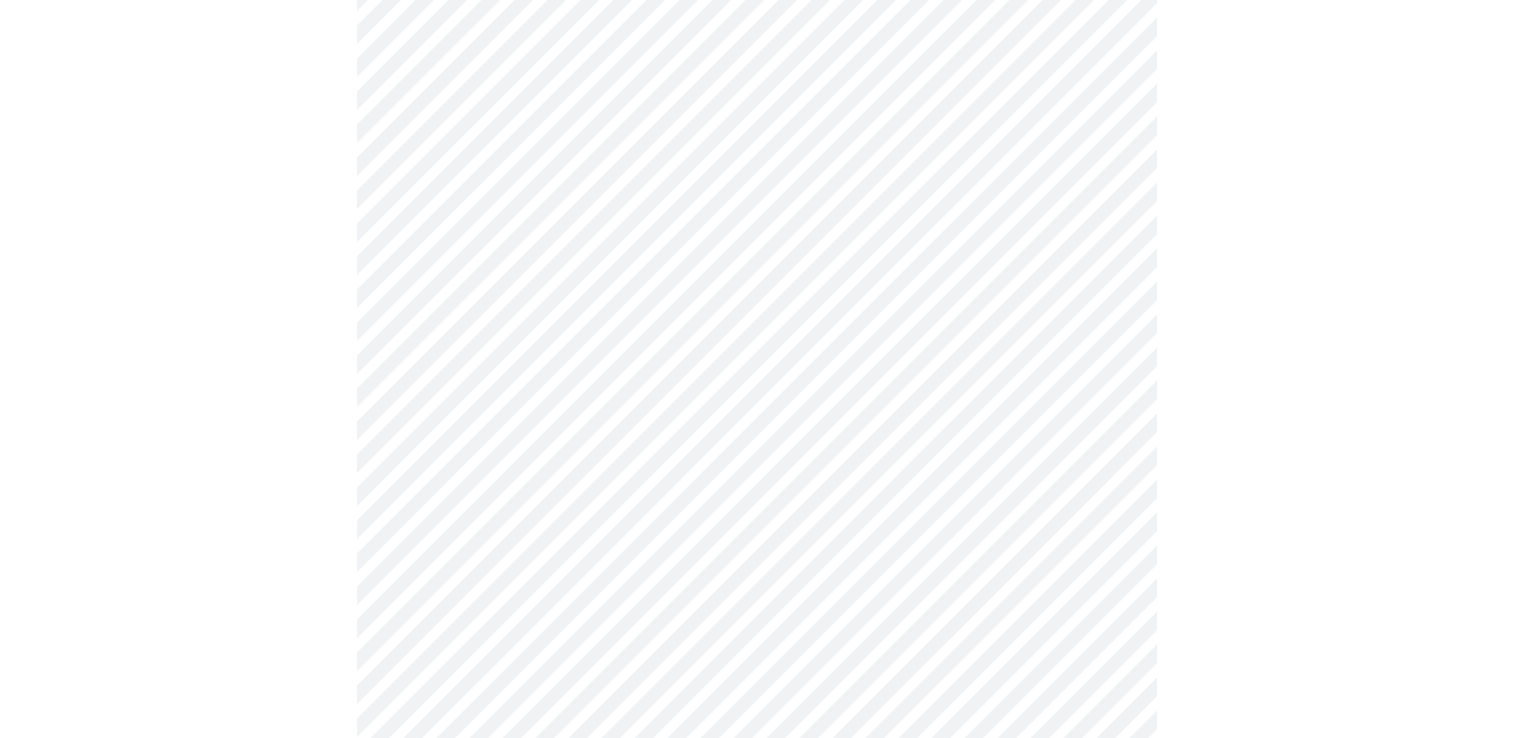 click at bounding box center [756, 525] 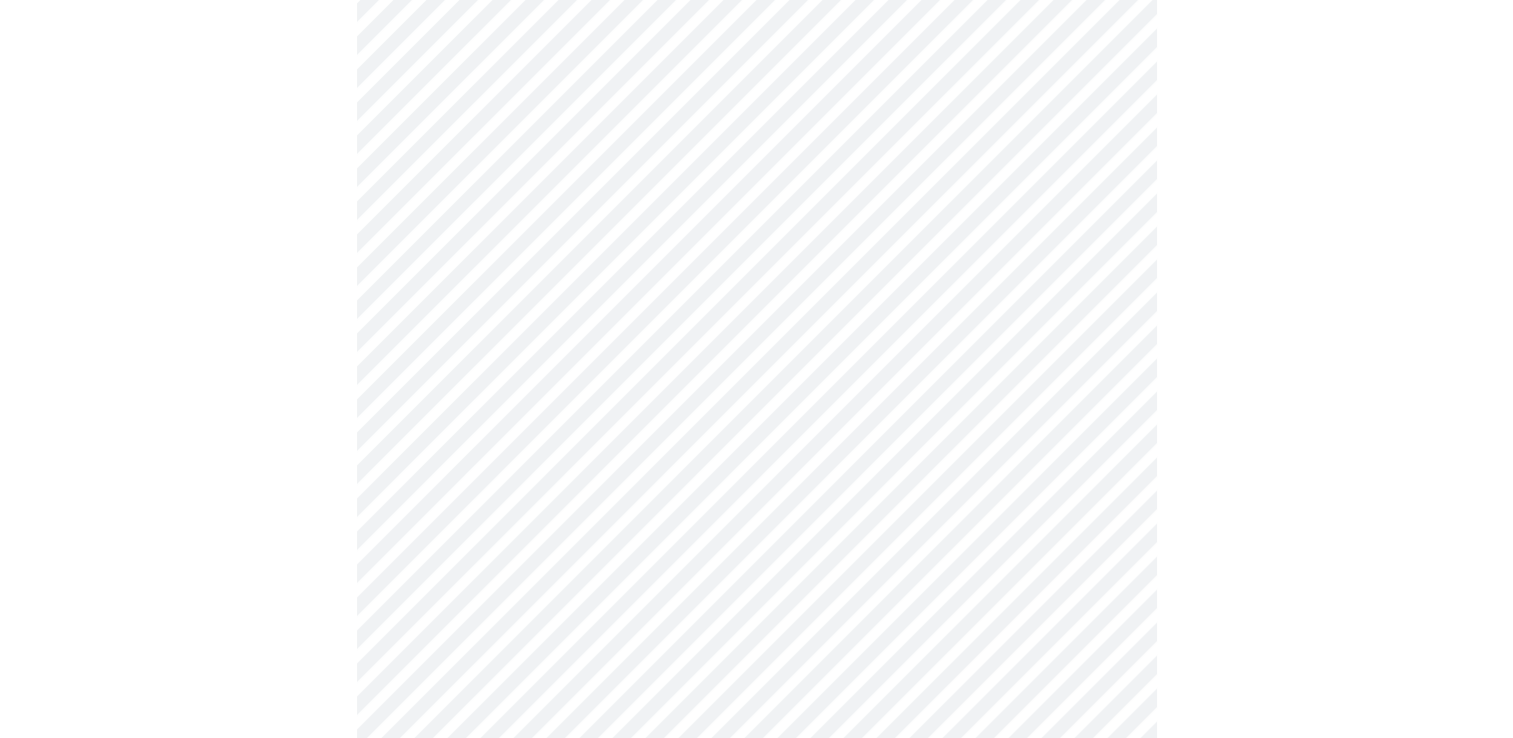 scroll, scrollTop: 1000, scrollLeft: 0, axis: vertical 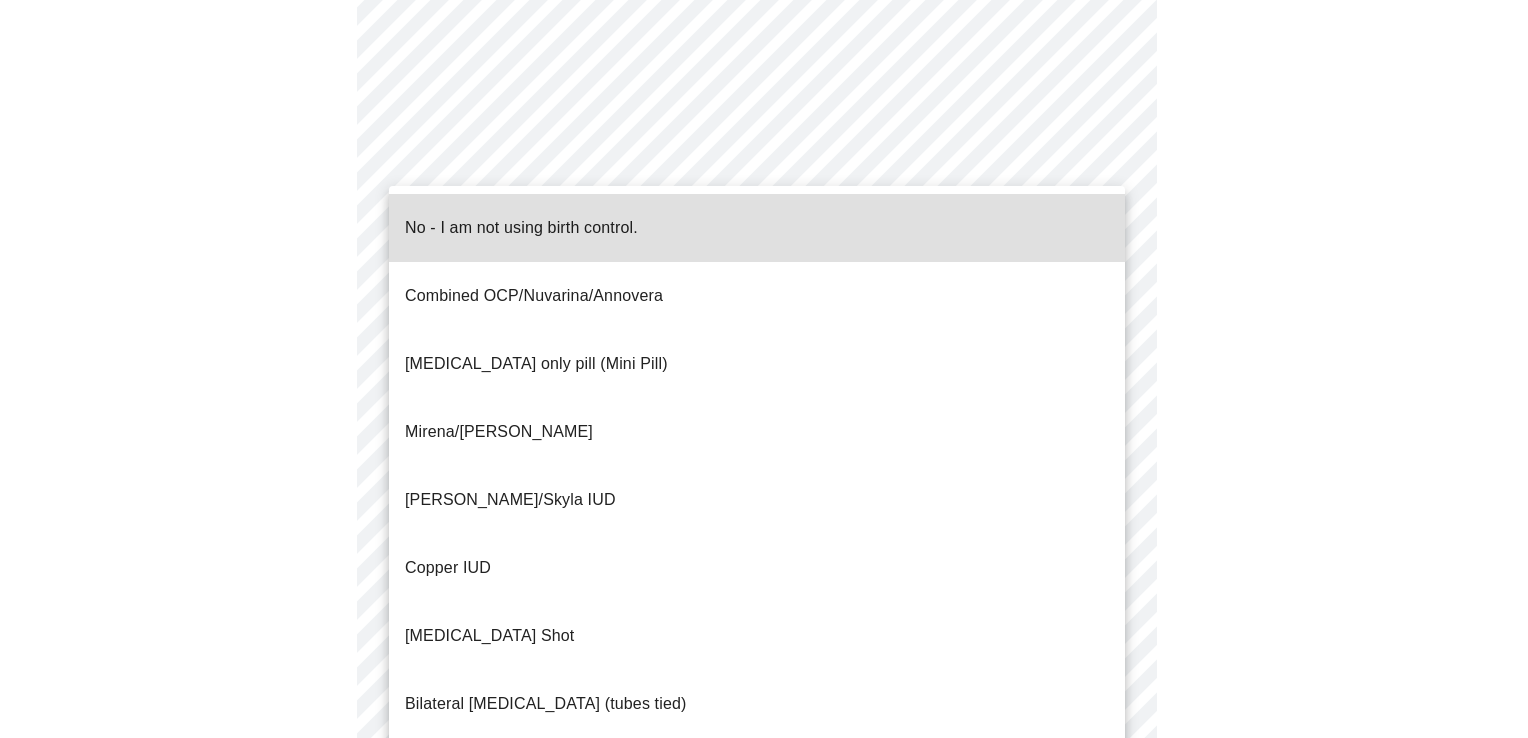 click on "MyMenopauseRx Appointments Messaging Labs Uploads Medications Community Refer a Friend Hi Gina Marie   Intake Questions for Tue, Jul 15th 2025 @ 2:00pm-2:20pm 4  /  13 Settings Billing Invoices Log out No - I am not using birth control.
Combined OCP/Nuvarina/Annovera
Progesterone only pill (Mini Pill)
Mirena/Liletta IUD
Kyleena/Skyla IUD
Copper IUD
Progesterone Shot
Bilateral tubal ligation (tubes tied)
Parnter had vasectomy
Barrier method (condoms)" at bounding box center (764, -39) 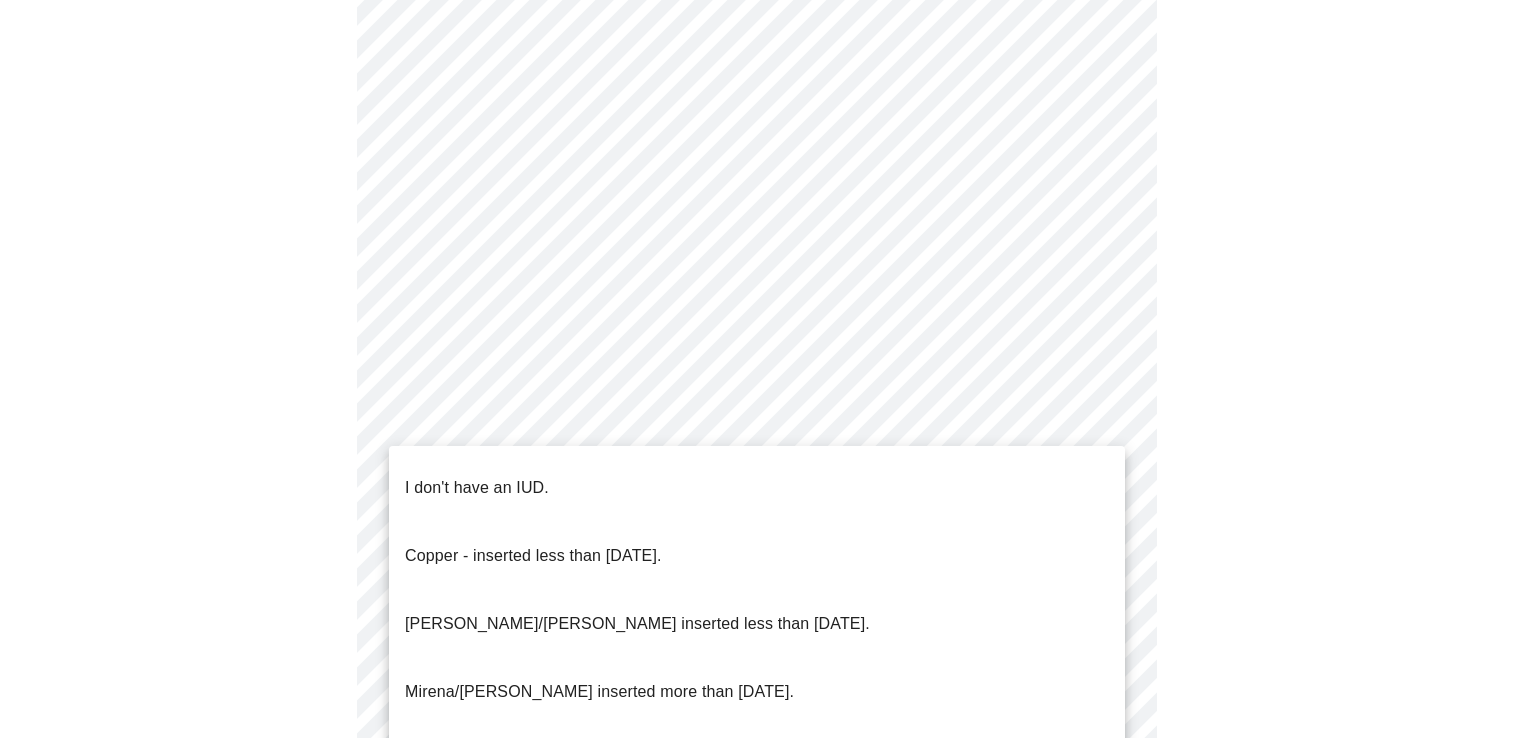 click on "MyMenopauseRx Appointments Messaging Labs Uploads Medications Community Refer a Friend Hi Gina Marie   Intake Questions for Tue, Jul 15th 2025 @ 2:00pm-2:20pm 4  /  13 Settings Billing Invoices Log out I don't have an IUD.
Copper - inserted less than 10 years ago.
Mirena/Liletta inserted less than 5 years ago.
Mirena/Liletta inserted more than 5 years ago.
Kyleena, inserted more than 5 years ago." at bounding box center [764, -45] 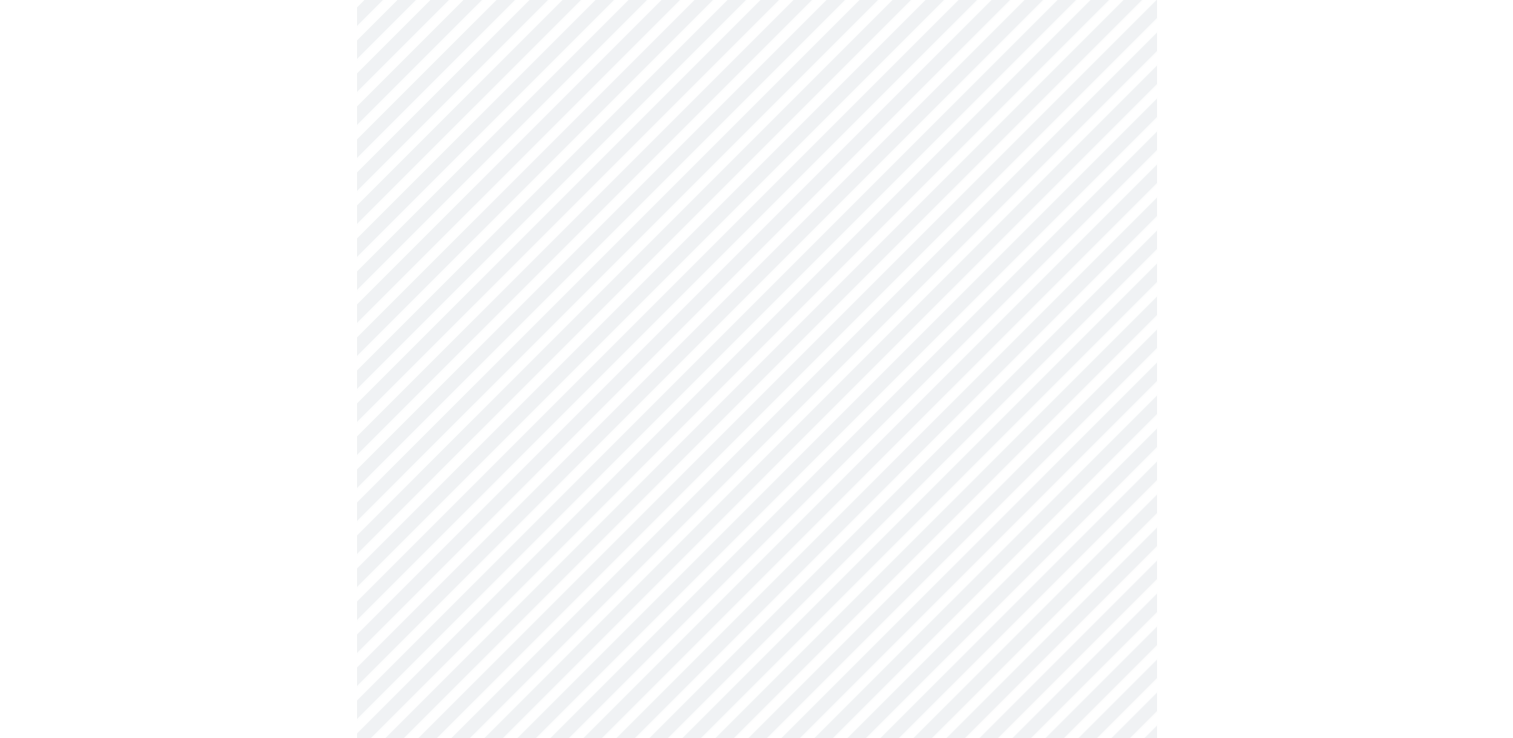 click on "MyMenopauseRx Appointments Messaging Labs Uploads Medications Community Refer a Friend Hi Gina Marie   Intake Questions for Tue, Jul 15th 2025 @ 2:00pm-2:20pm 4  /  13 Settings Billing Invoices Log out" at bounding box center [756, -51] 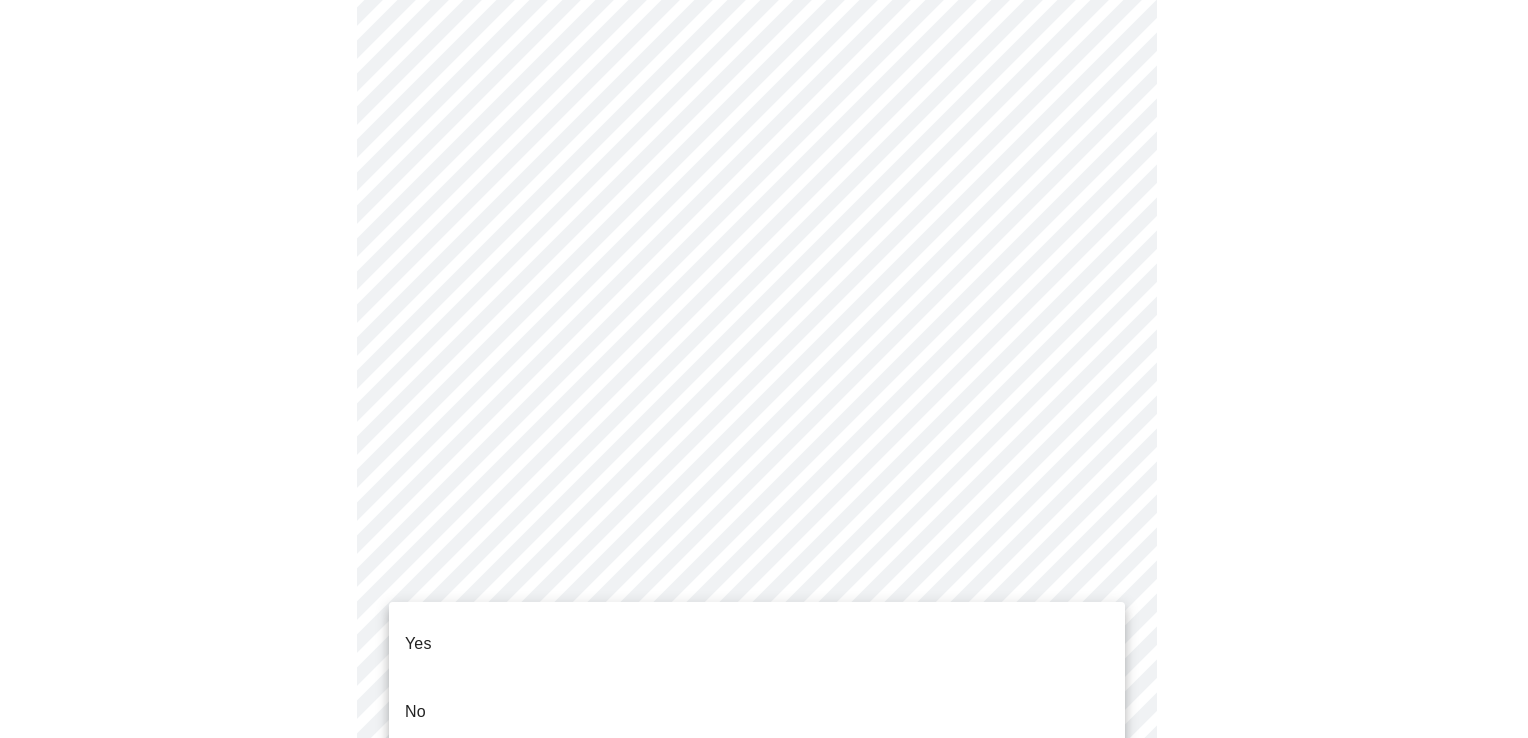 click on "Yes" at bounding box center [757, 644] 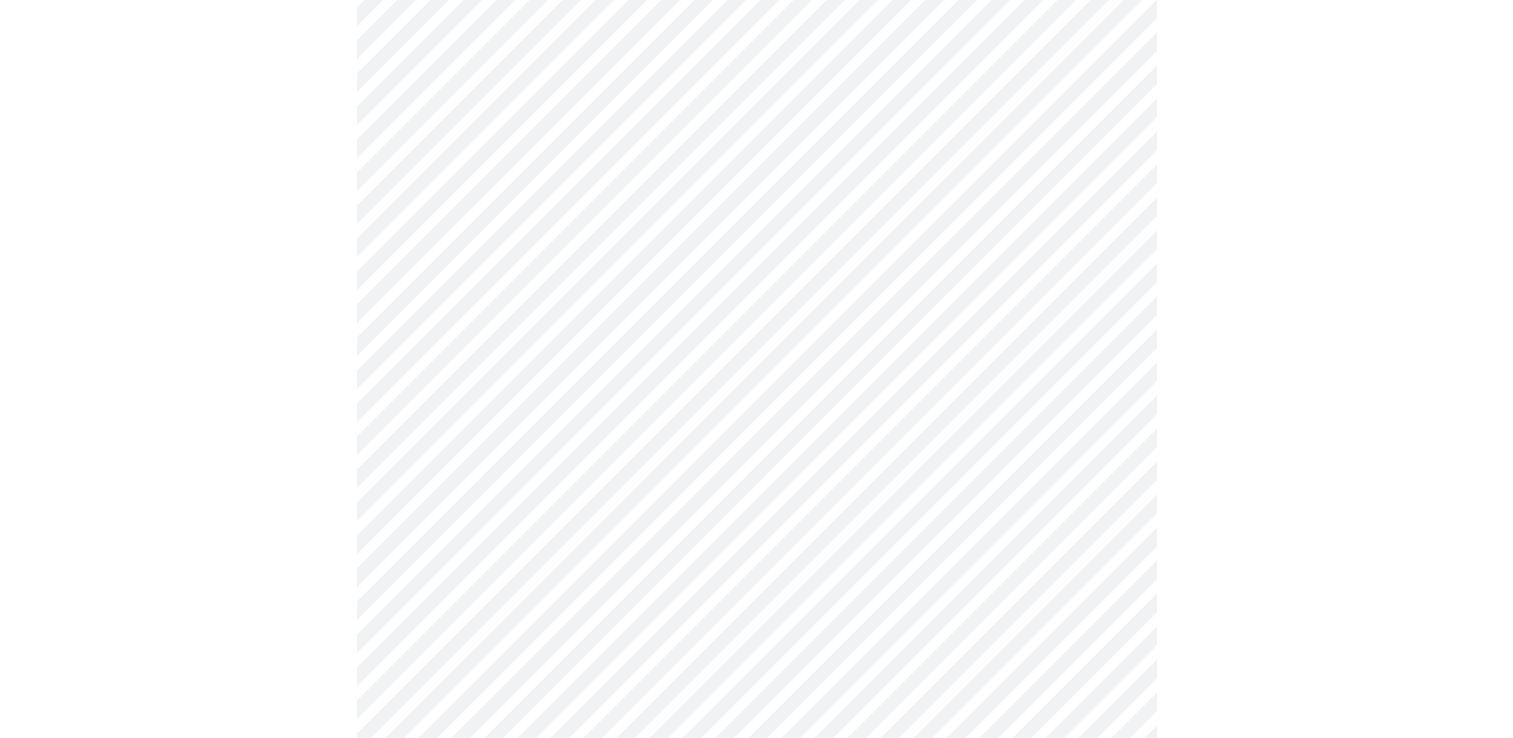 scroll, scrollTop: 0, scrollLeft: 0, axis: both 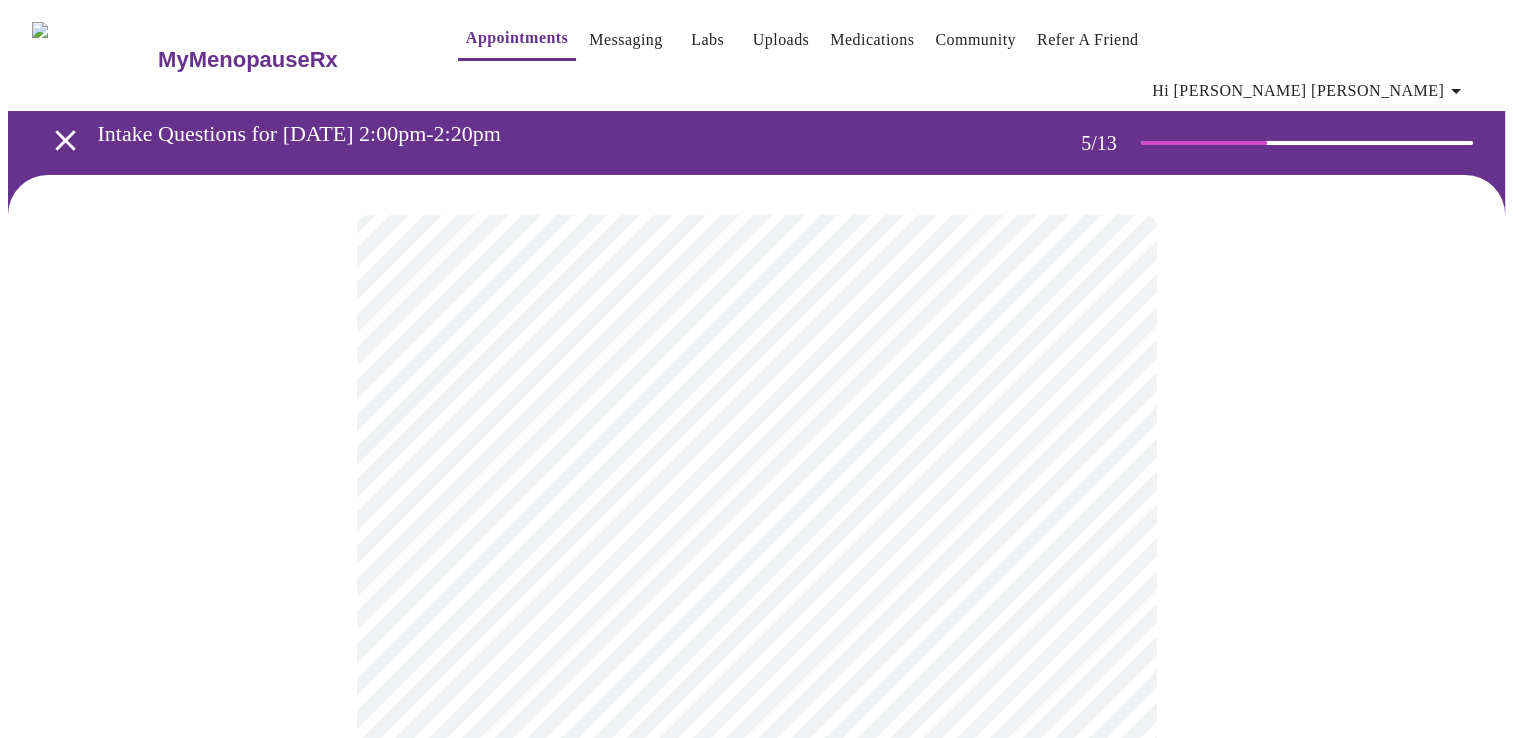 click at bounding box center (756, 751) 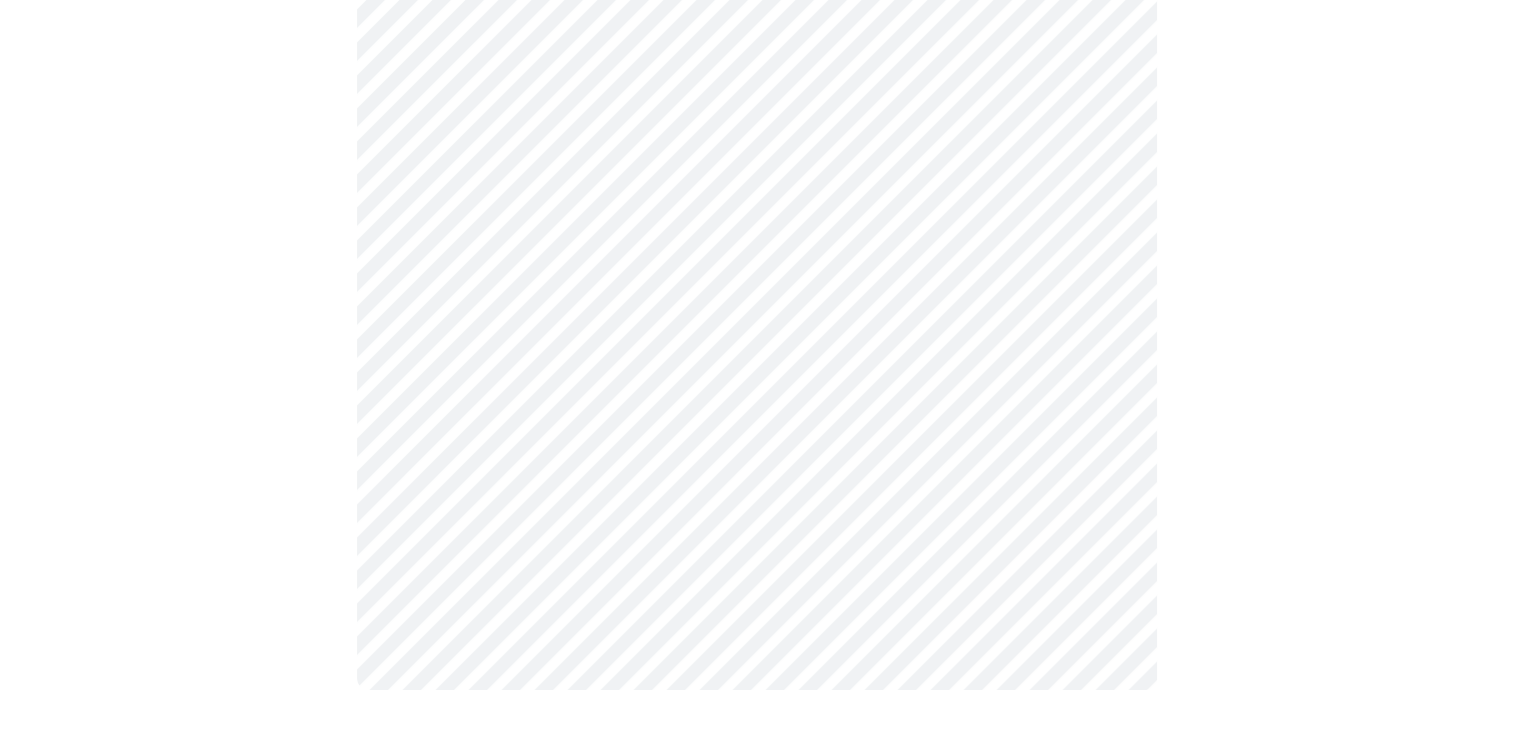 scroll, scrollTop: 0, scrollLeft: 0, axis: both 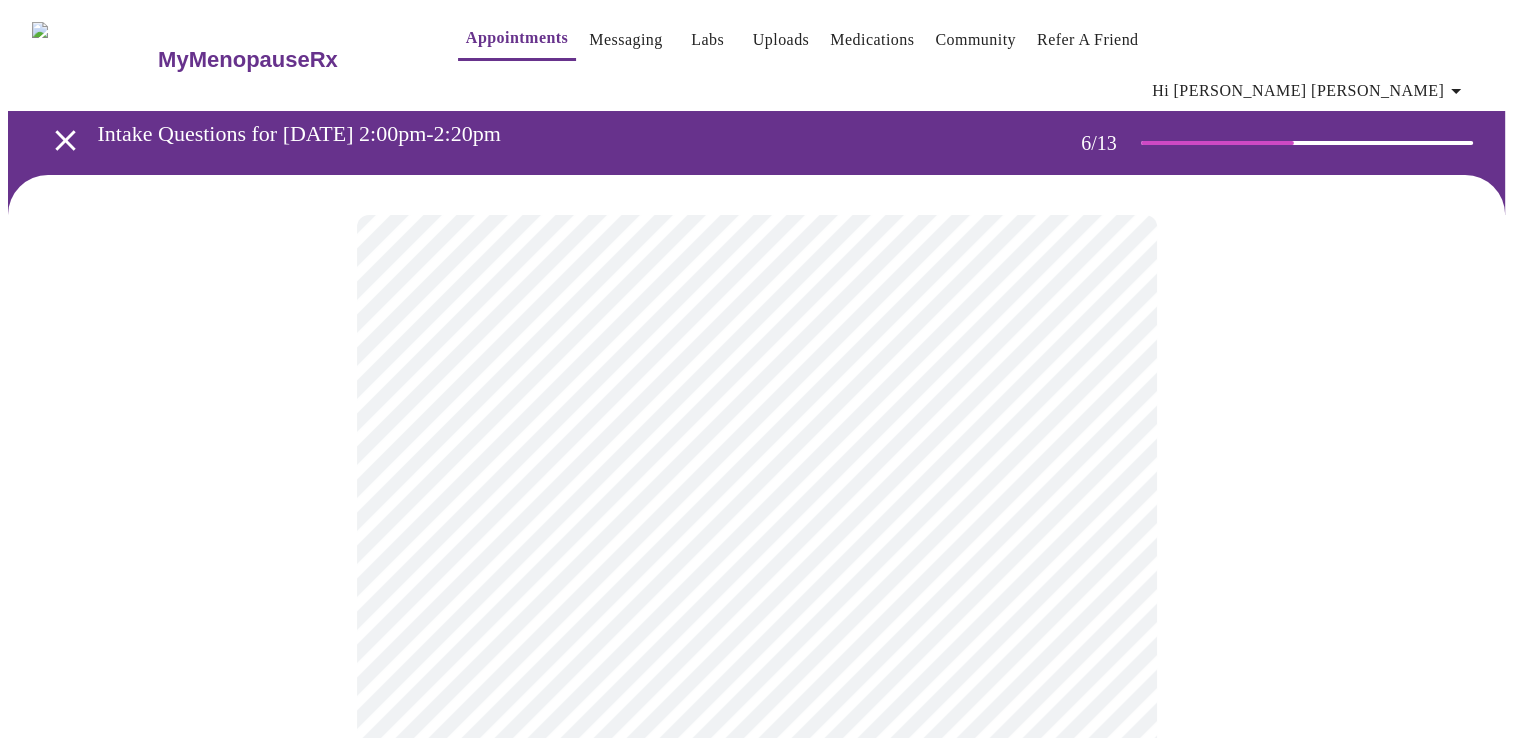 click at bounding box center [756, 633] 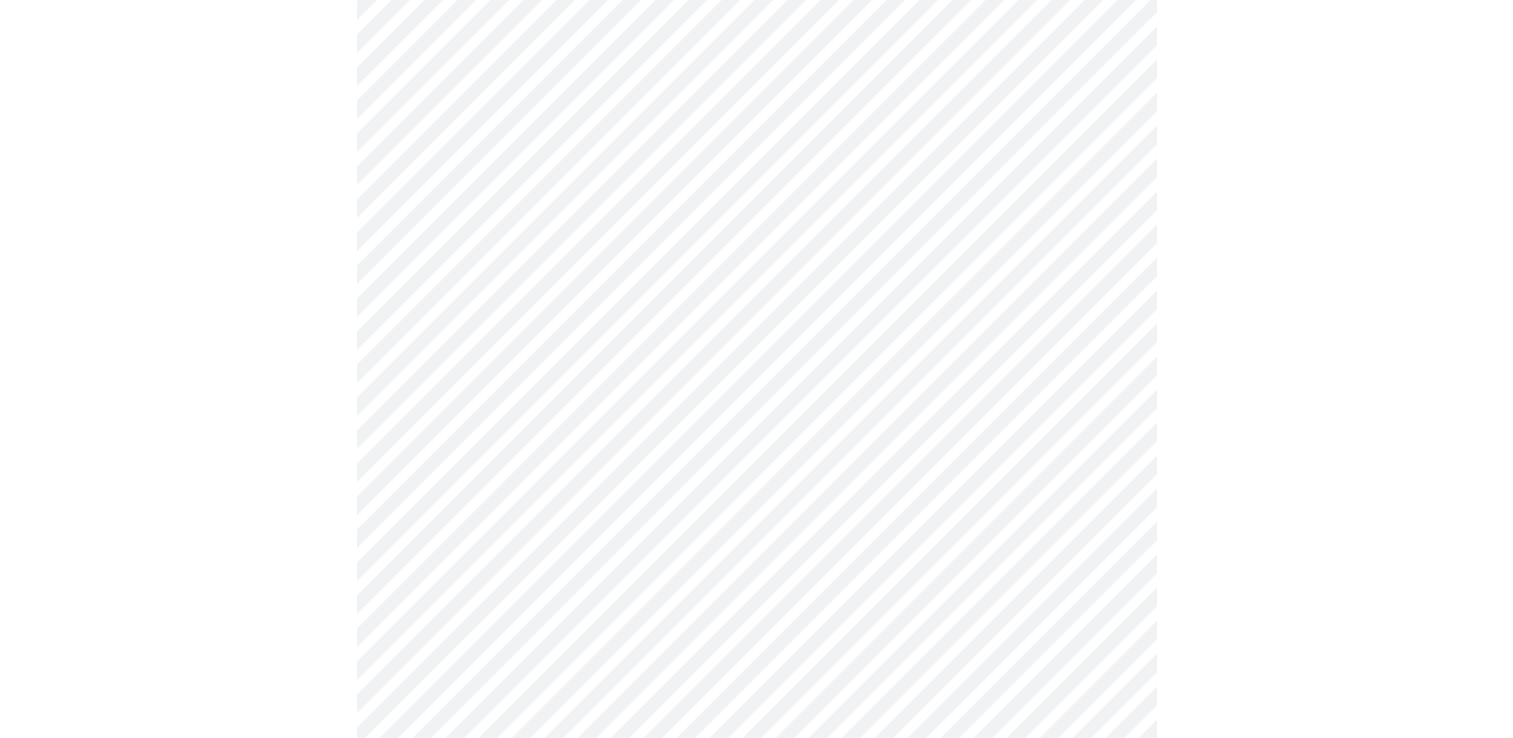 scroll, scrollTop: 5217, scrollLeft: 0, axis: vertical 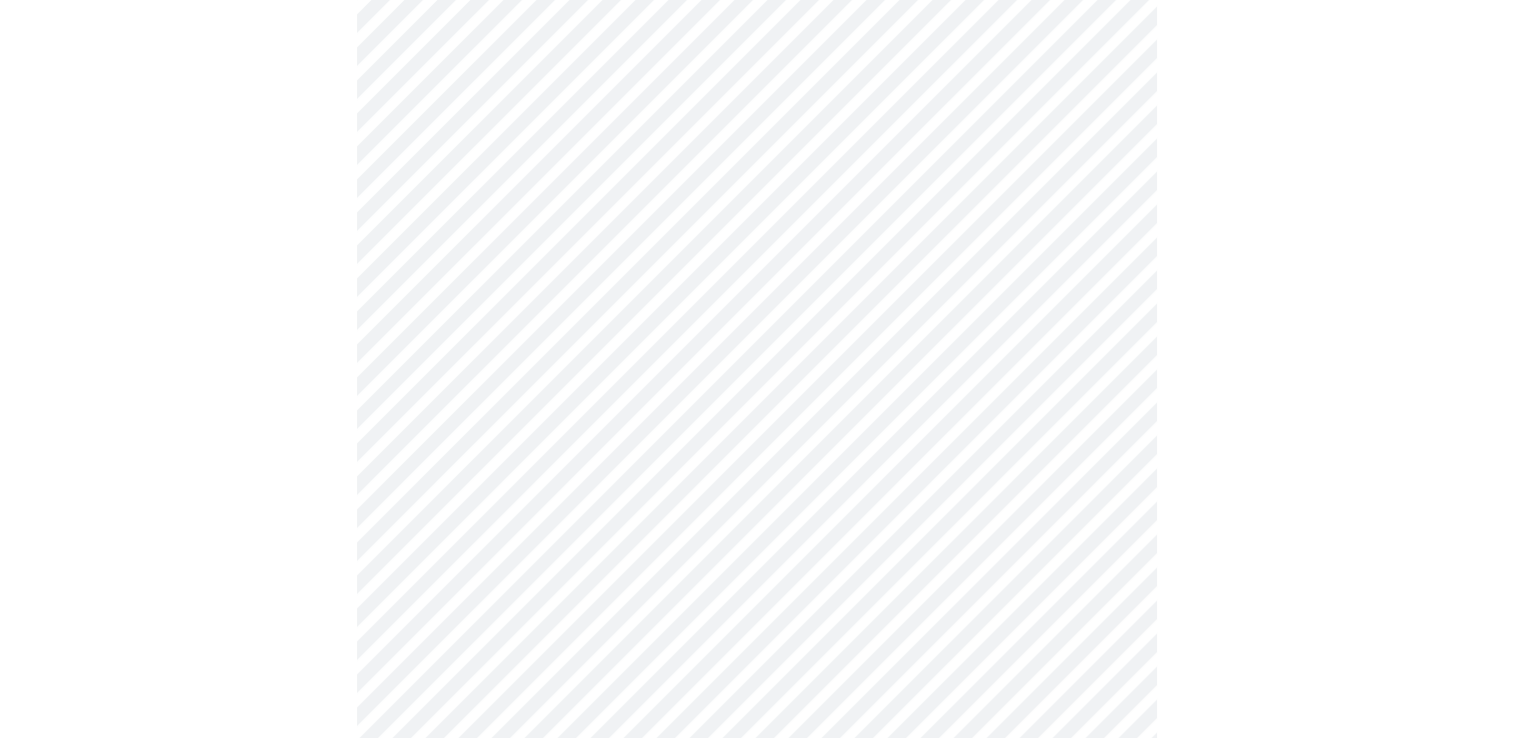 click on "MyMenopauseRx Appointments Messaging Labs Uploads Medications Community Refer a Friend Hi Gina Marie   Intake Questions for Tue, Jul 15th 2025 @ 2:00pm-2:20pm 7  /  13 Settings Billing Invoices Log out" at bounding box center (756, -2017) 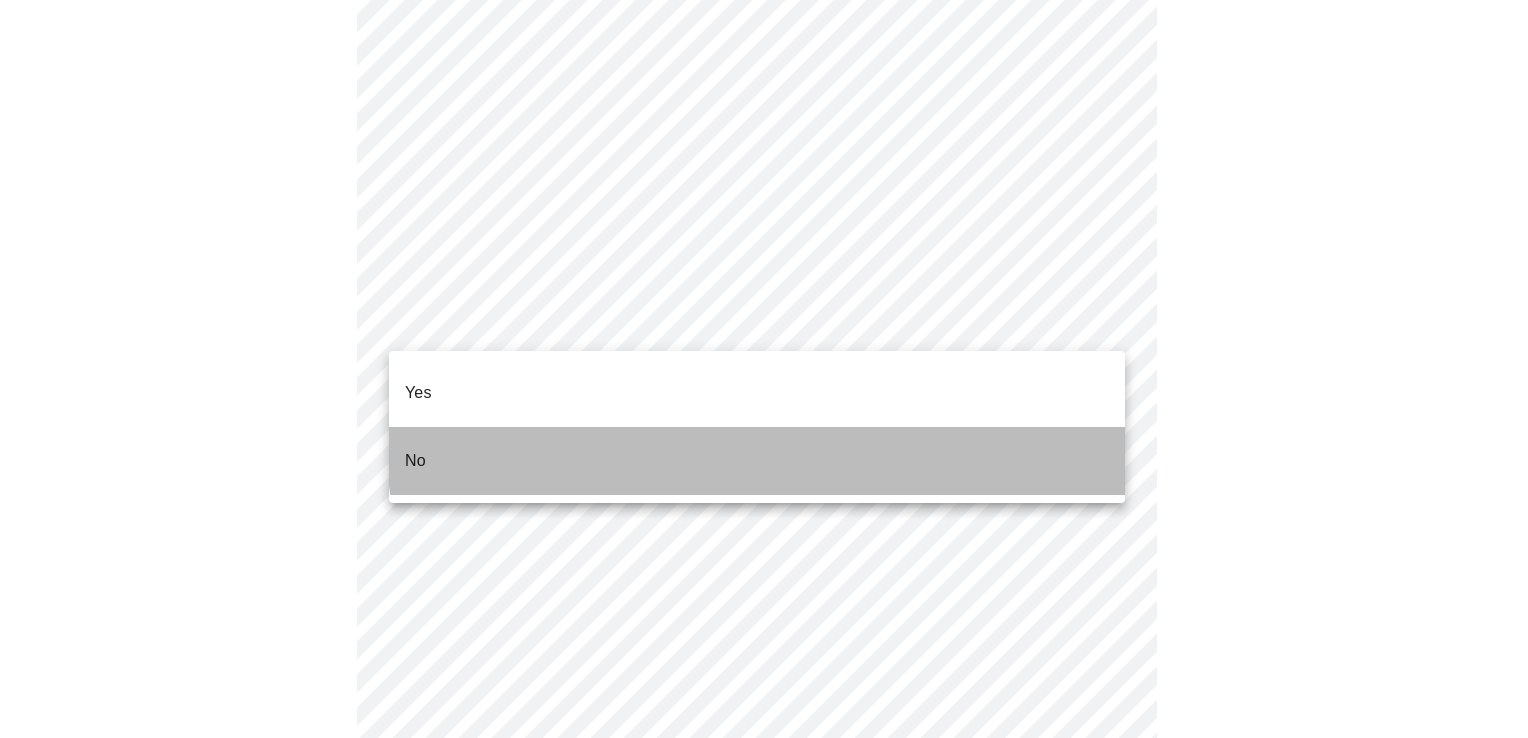 click on "No" at bounding box center (757, 461) 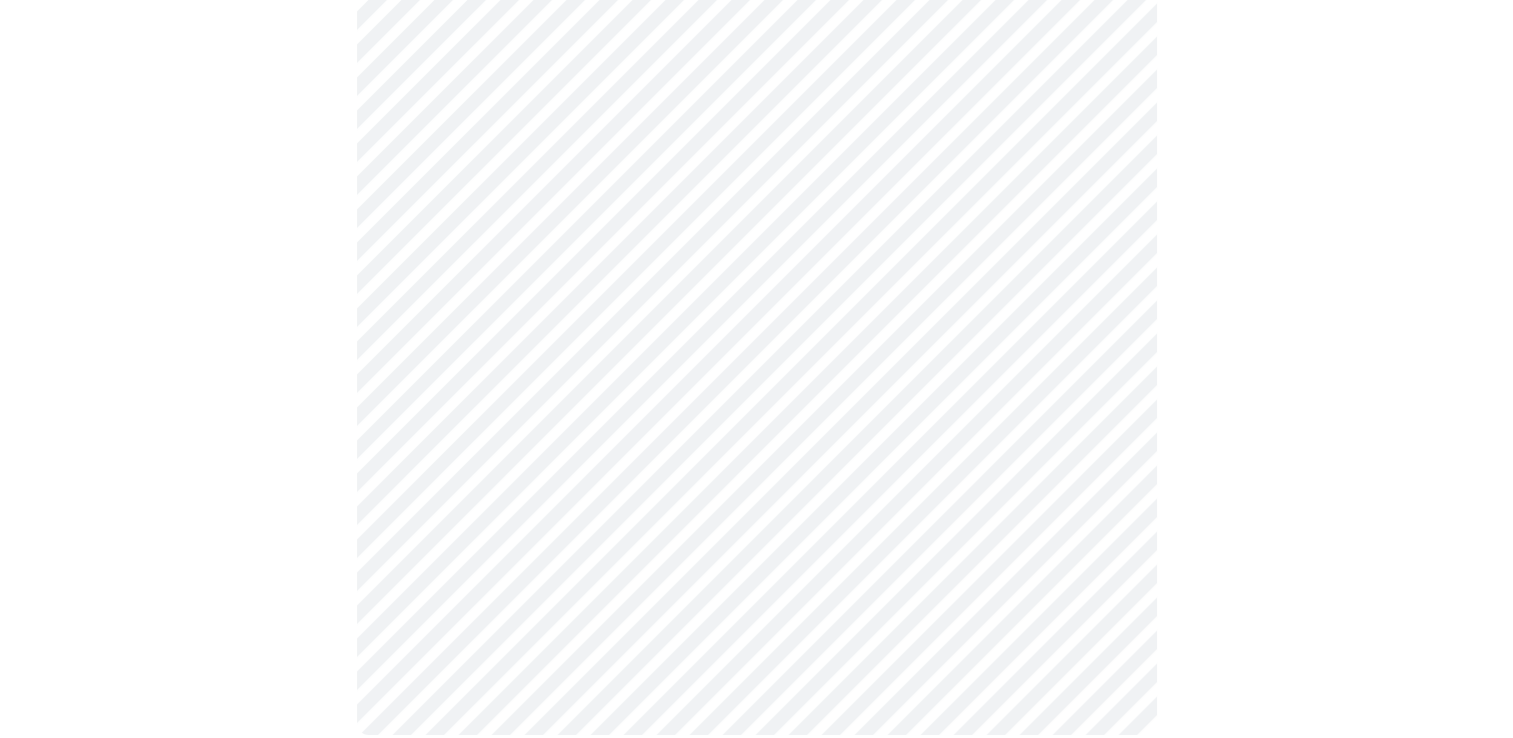 scroll, scrollTop: 0, scrollLeft: 0, axis: both 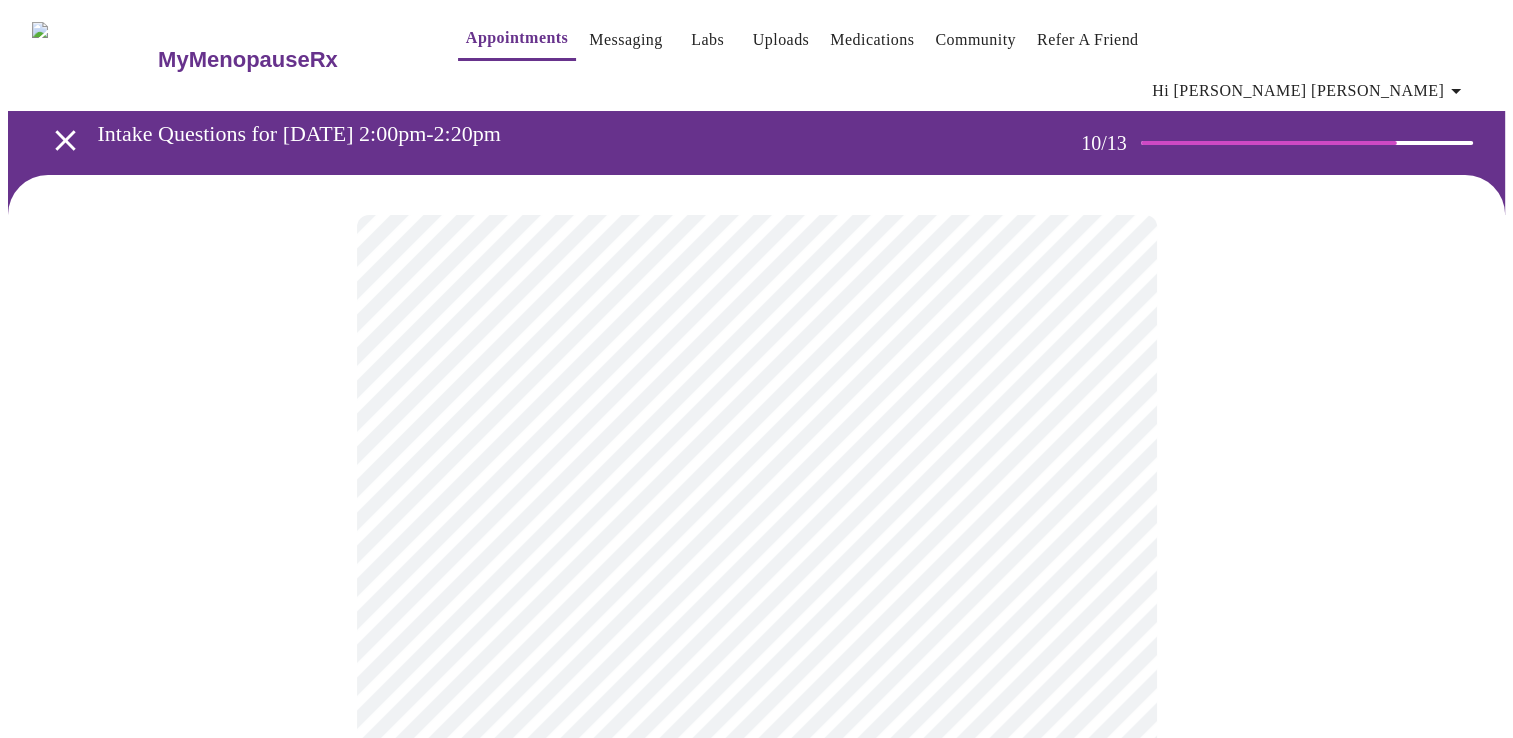 click at bounding box center [756, 1395] 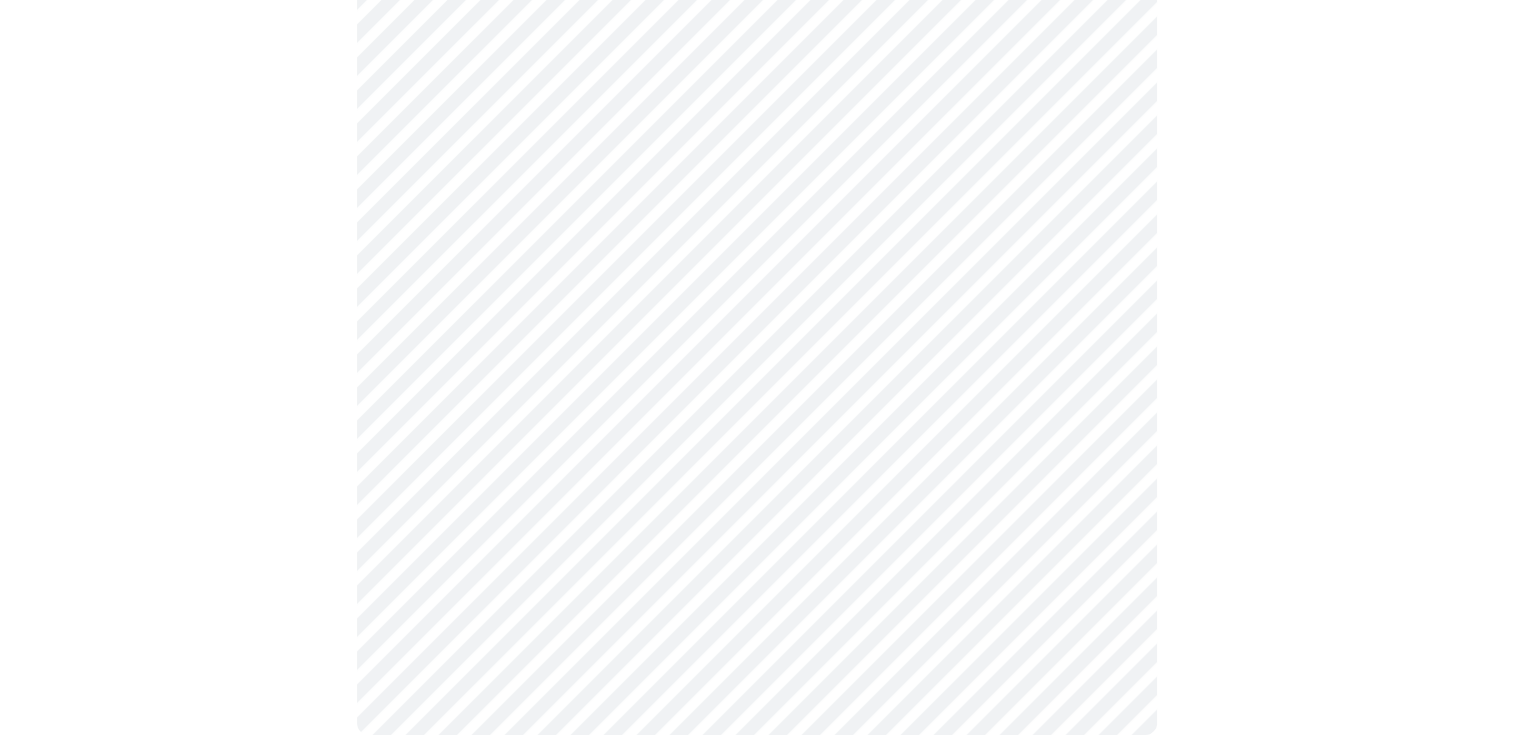 scroll, scrollTop: 0, scrollLeft: 0, axis: both 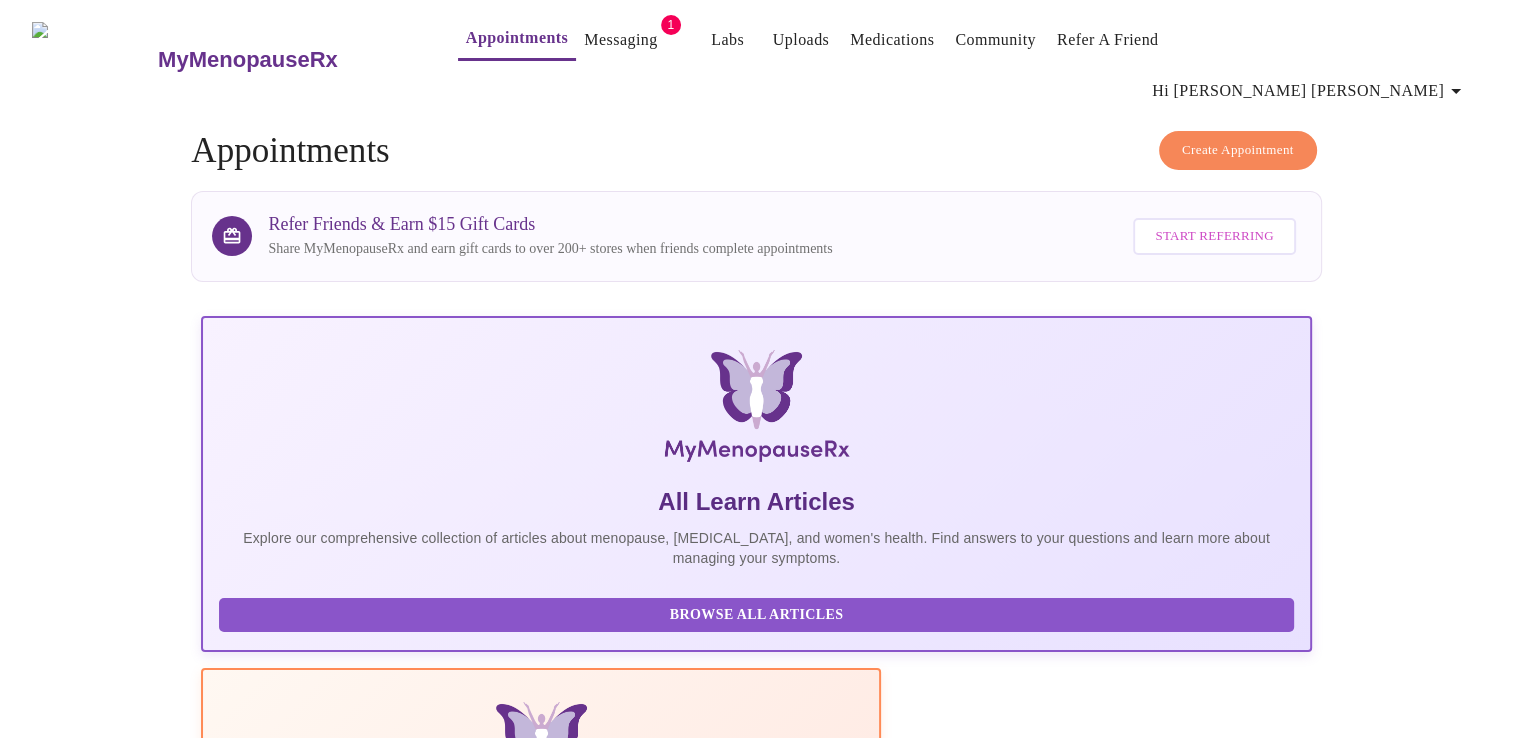 click on "Messaging" at bounding box center [620, 40] 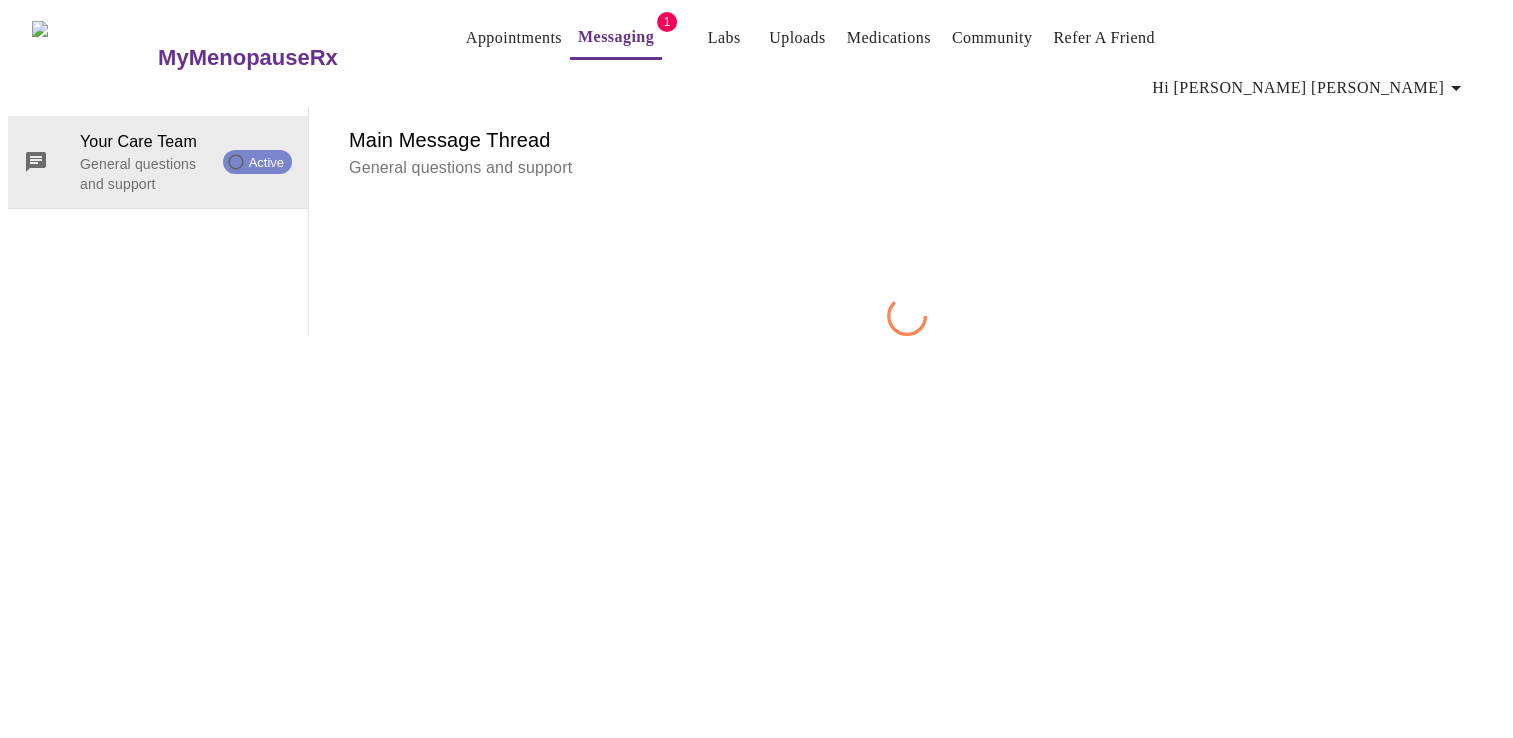 scroll, scrollTop: 75, scrollLeft: 0, axis: vertical 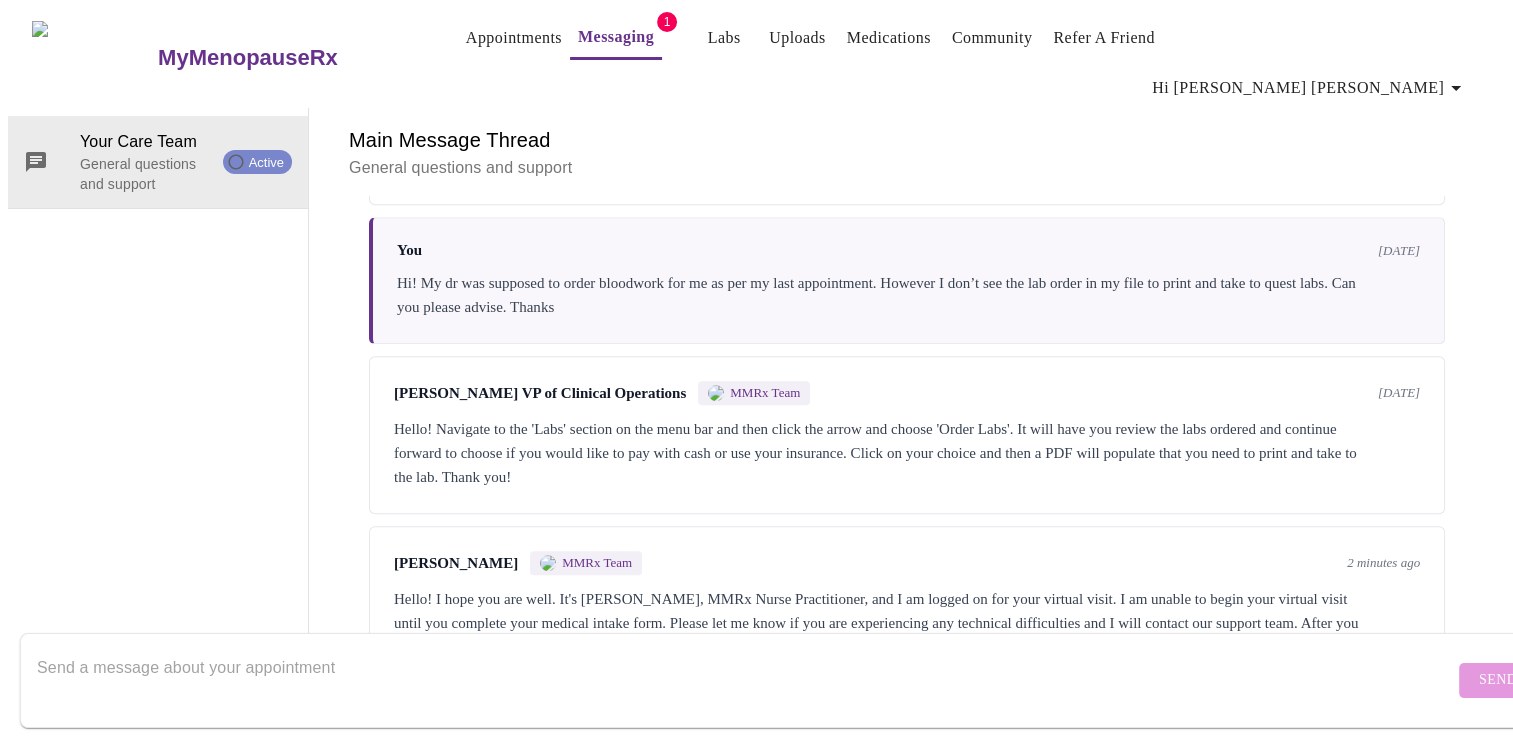 click on "Laura Smith MMRx Team 2 minutes ago  Hello! I hope you are well. It's Laura Smith, MMRx Nurse Practitioner, and I am logged on for your virtual visit. I am unable to begin your virtual visit until you complete your medical intake form. Please let me know if you are experiencing any technical difficulties and I will contact our support team. After you submit your forms, a link should be provided to you when I start the visit. Let me know if you have any questions. Thank you!(:" at bounding box center [907, 605] 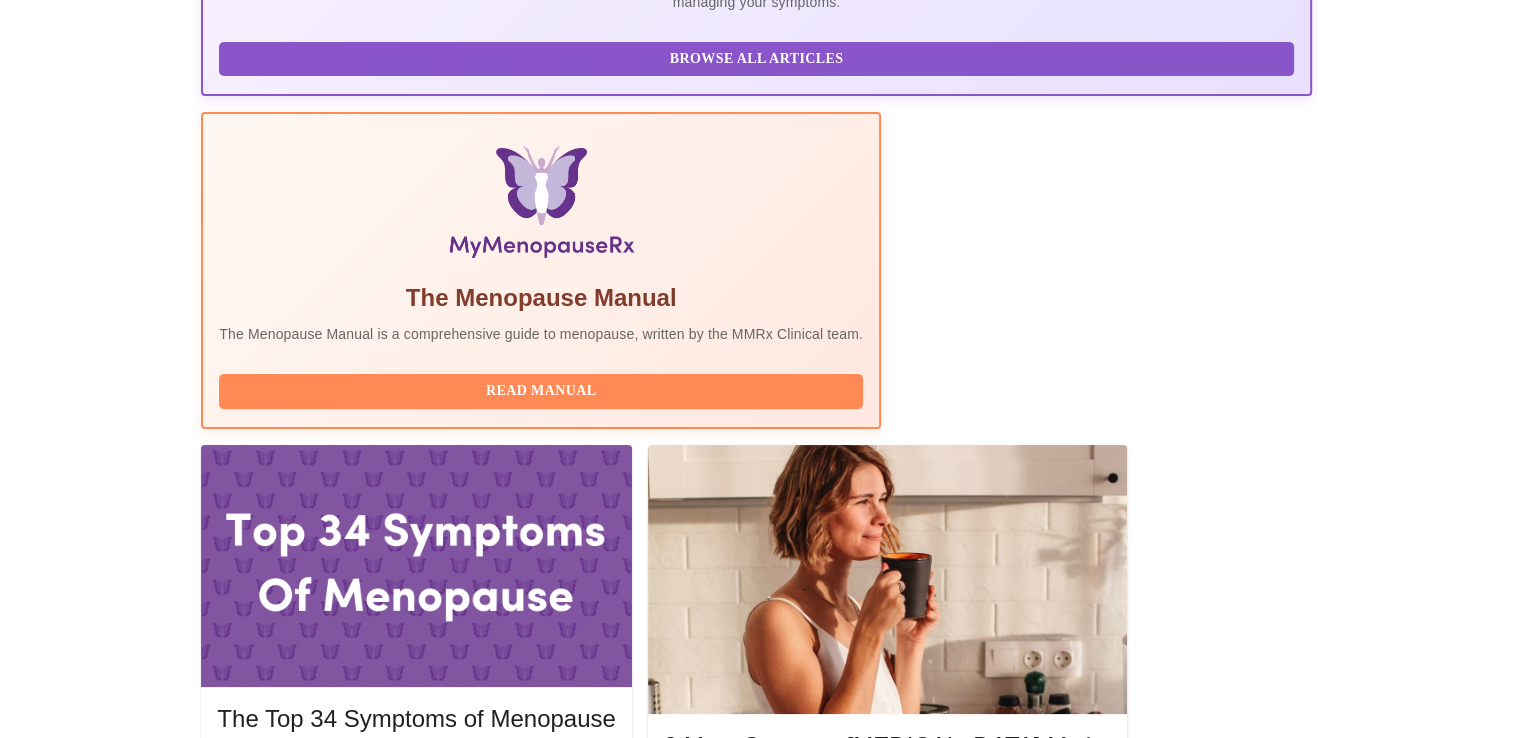 scroll, scrollTop: 645, scrollLeft: 0, axis: vertical 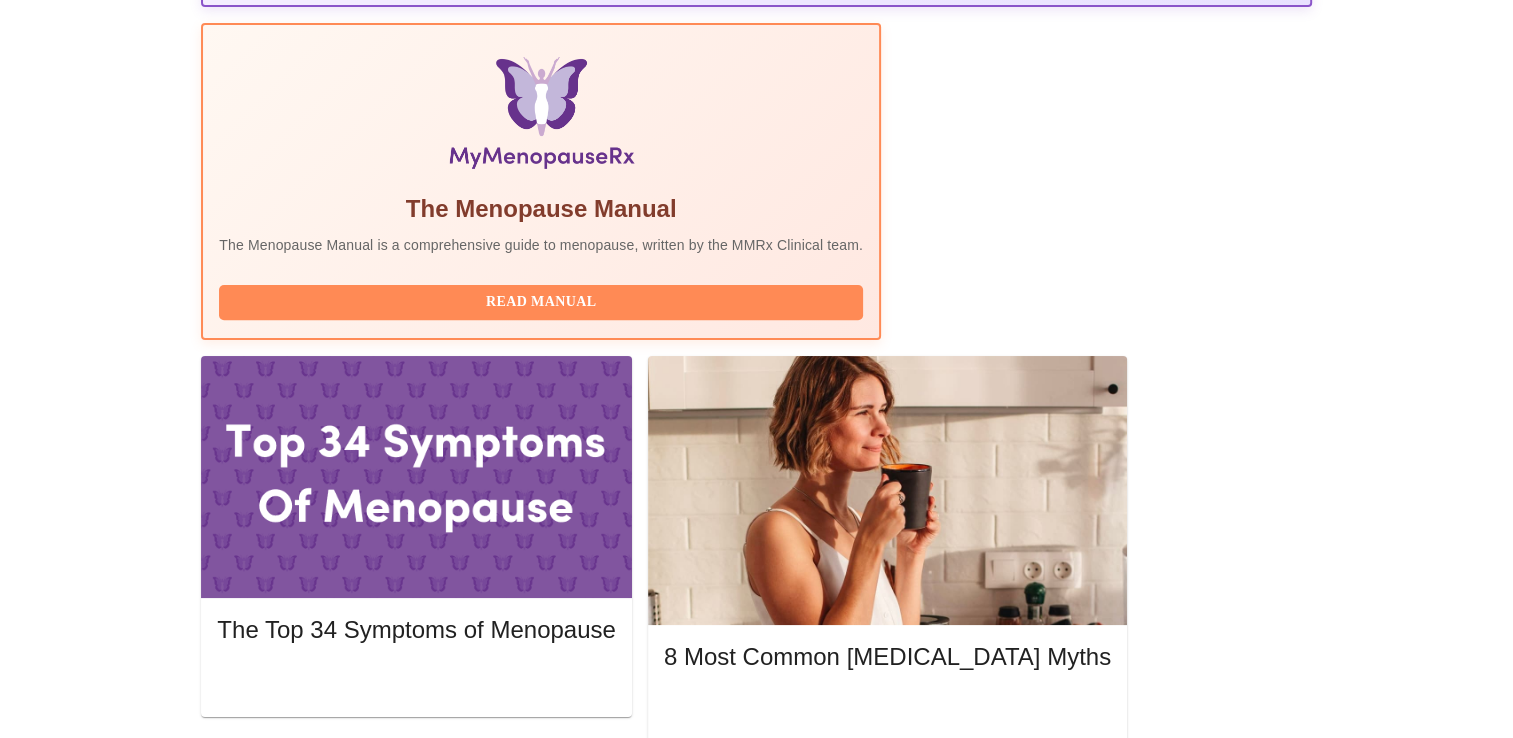 click on "Join Waiting Room" at bounding box center (1205, 1935) 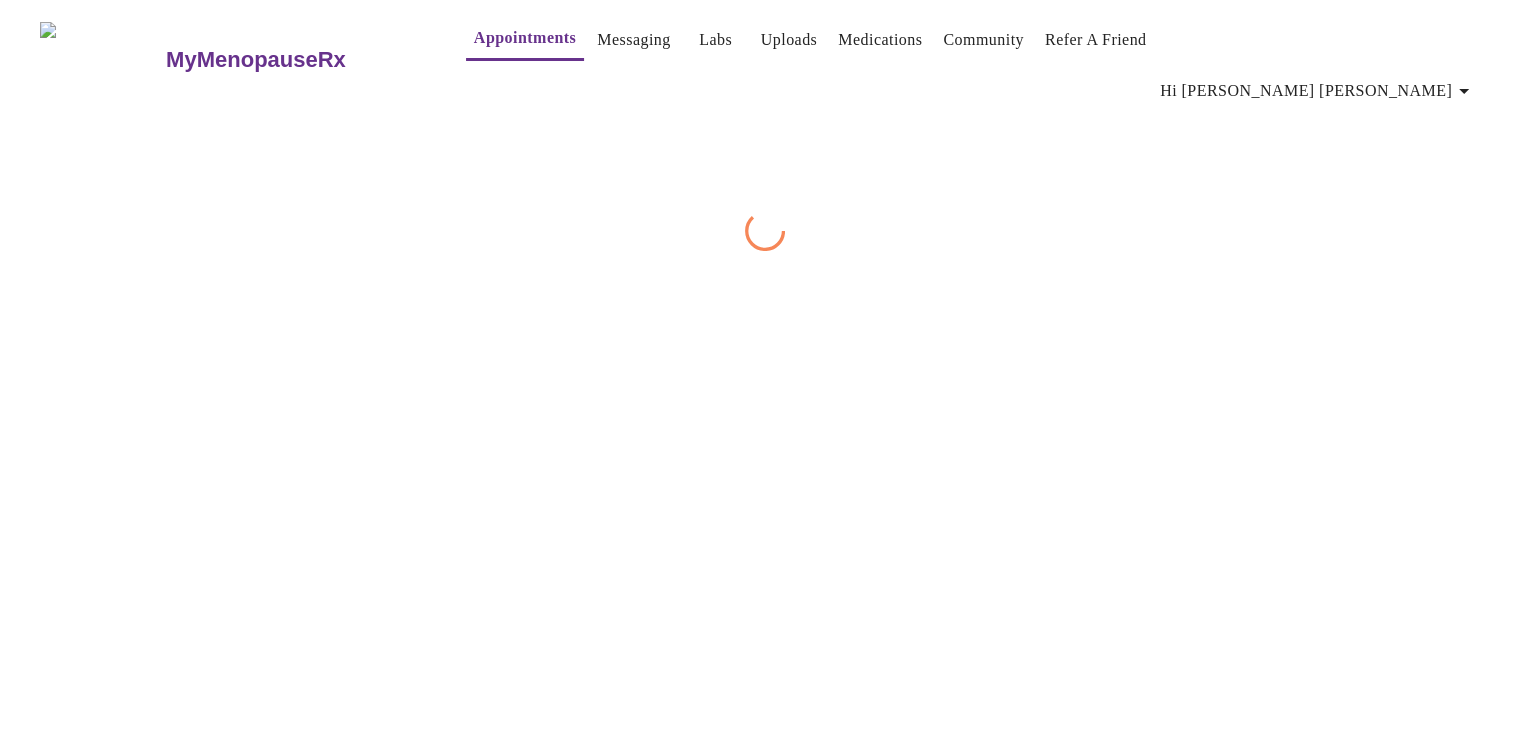 scroll, scrollTop: 0, scrollLeft: 0, axis: both 